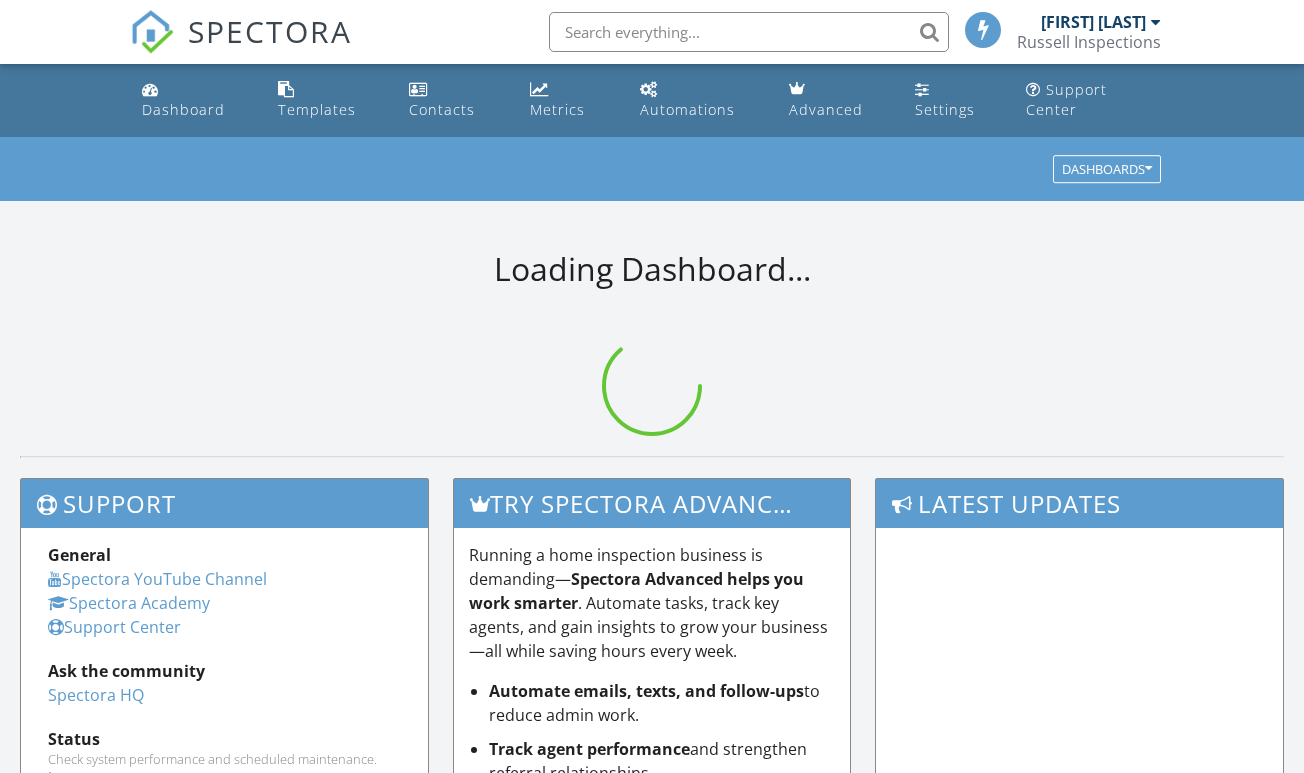 scroll, scrollTop: 0, scrollLeft: 0, axis: both 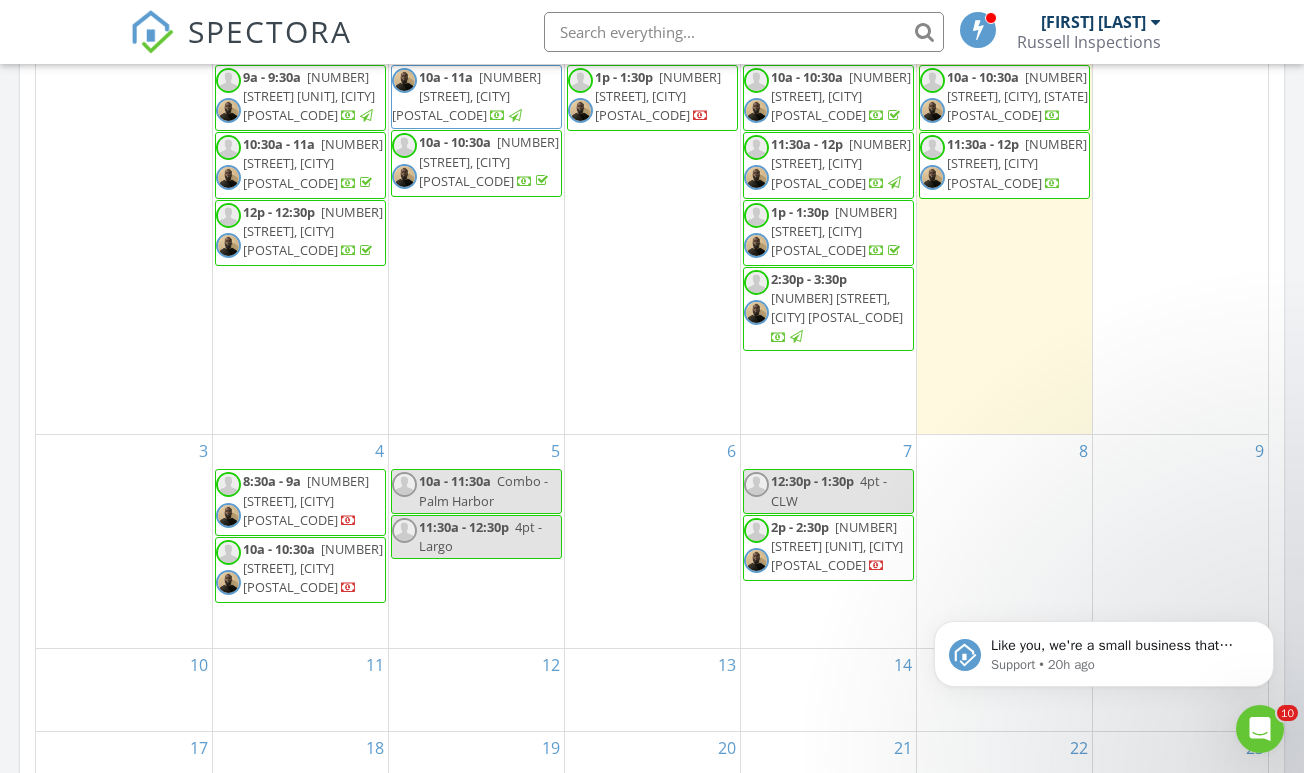 click on "[TIME] - [TIME] [NUMBER] [STREET], [CITY] [POSTAL_CODE]
[TIME] - [TIME]
[NUMBER] [STREET], [CITY] [POSTAL_CODE]" at bounding box center [300, 541] 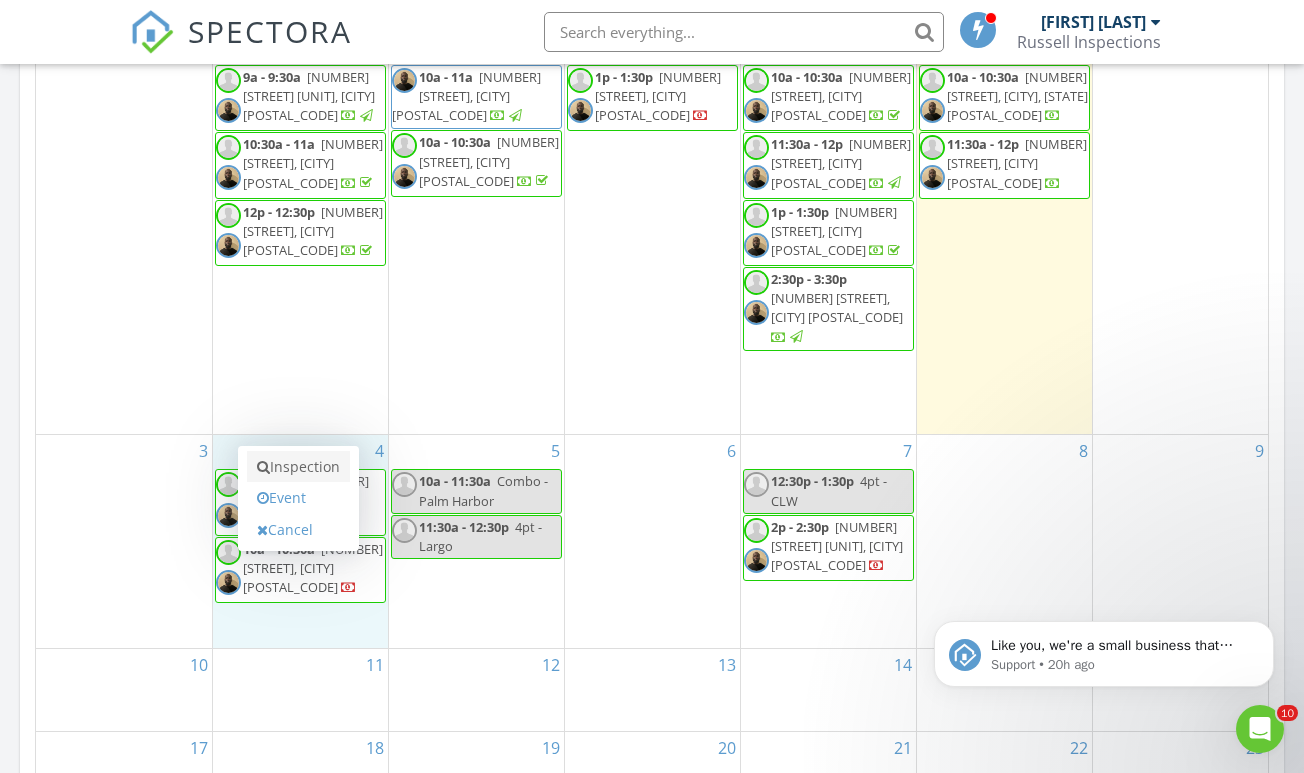 click on "Inspection" at bounding box center (298, 467) 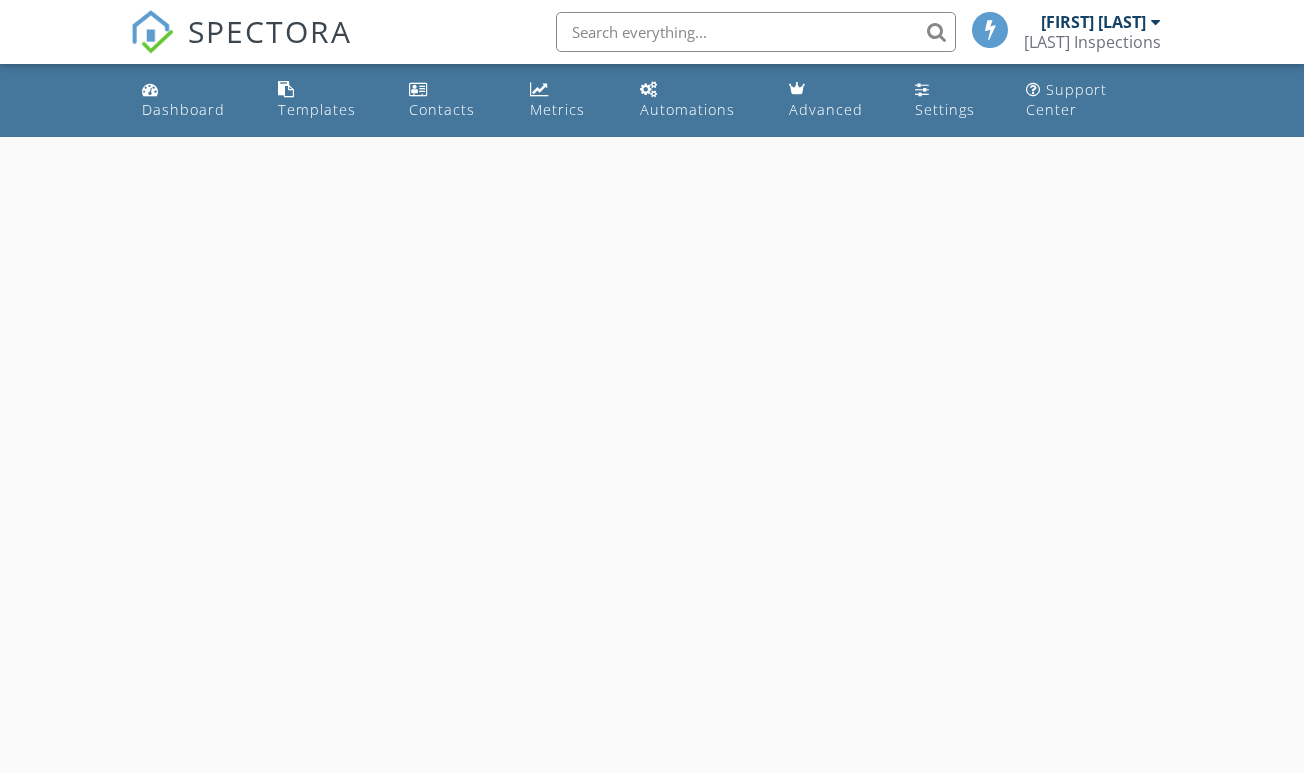 scroll, scrollTop: 0, scrollLeft: 0, axis: both 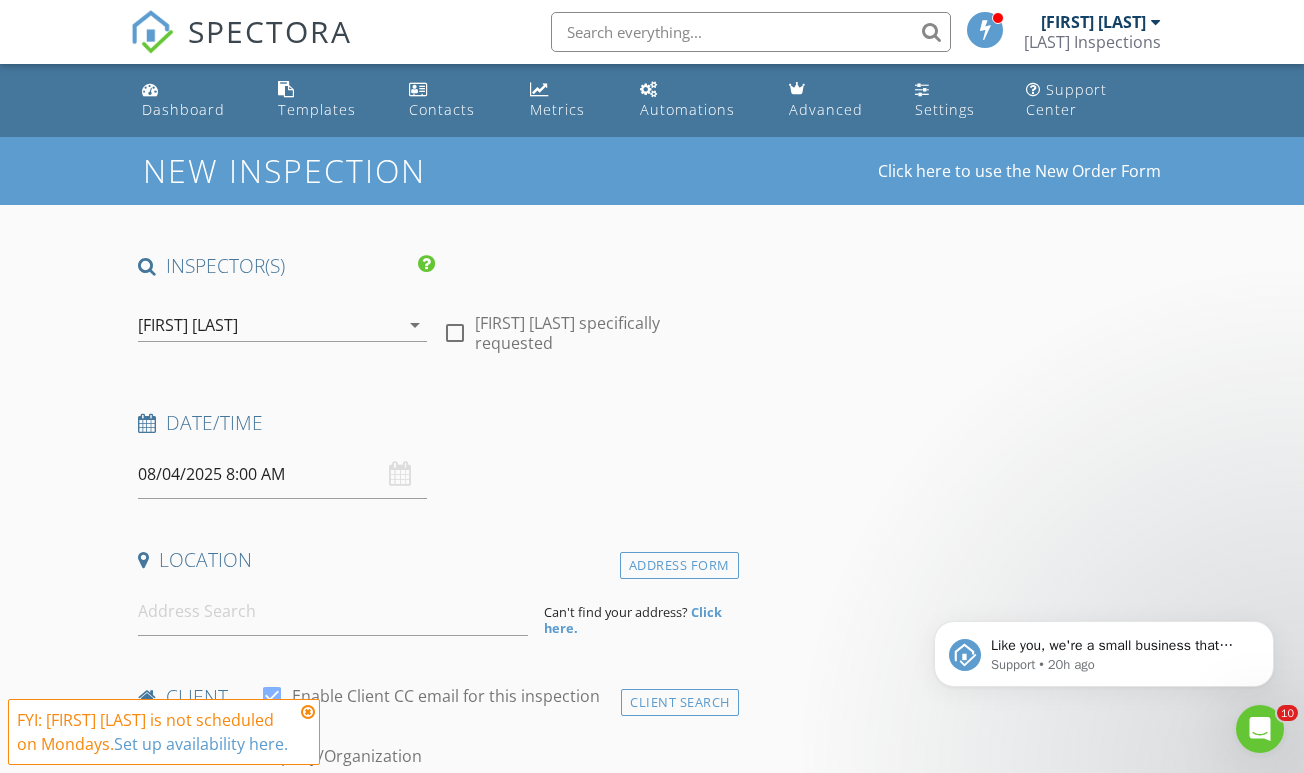 click on "[FIRST] [LAST]" at bounding box center [188, 325] 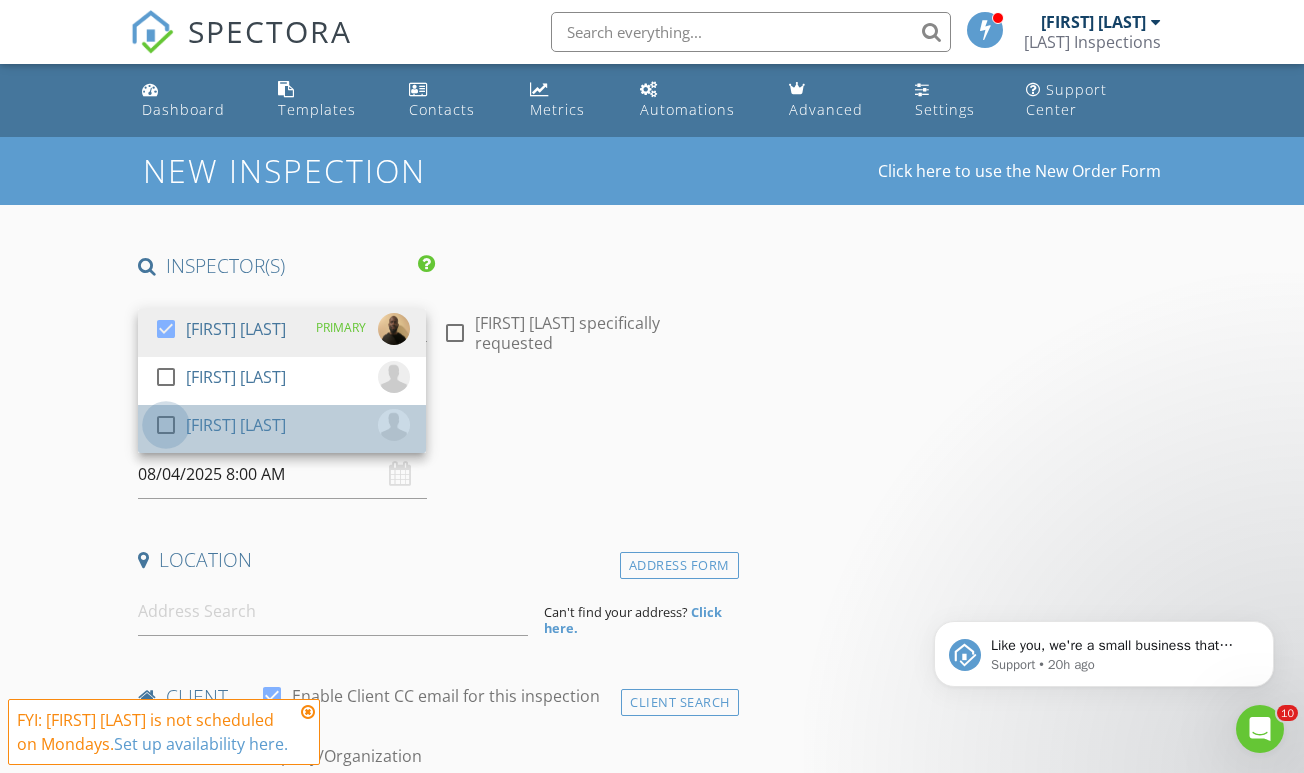 click at bounding box center (166, 425) 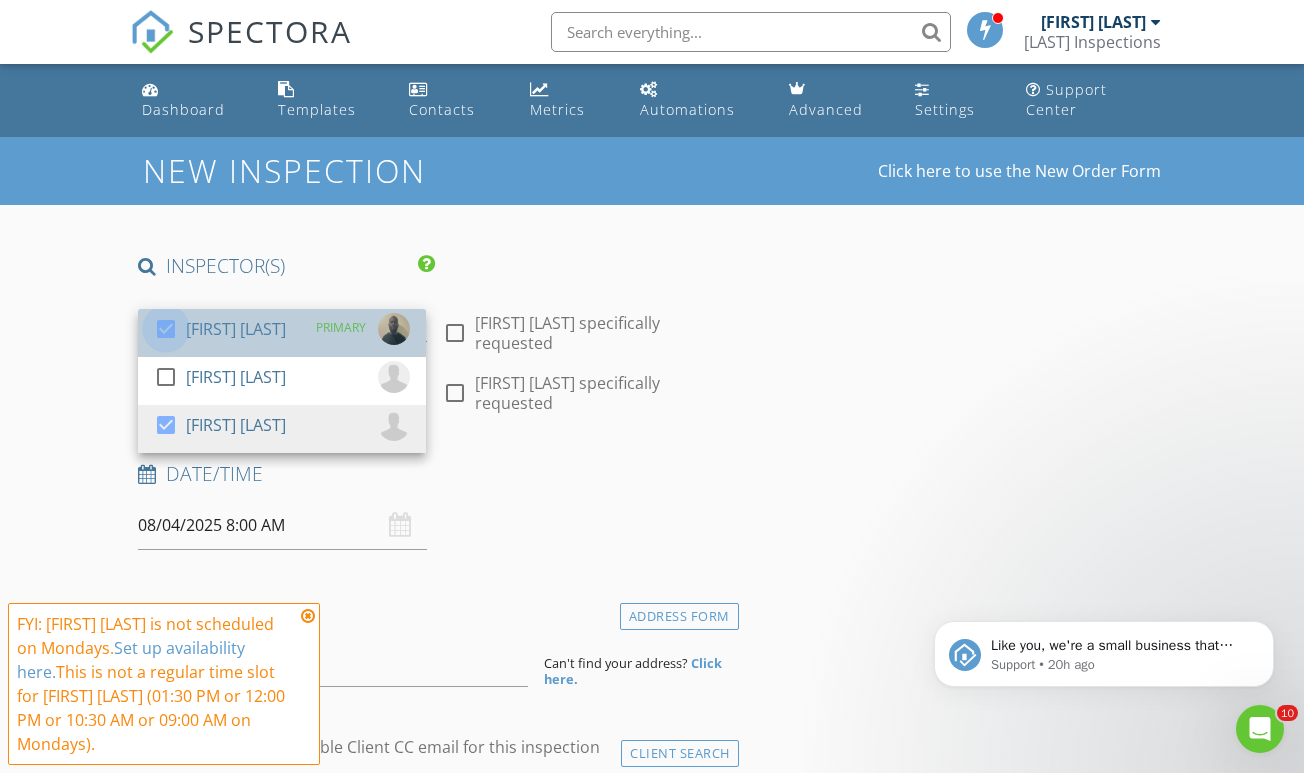 click at bounding box center [166, 329] 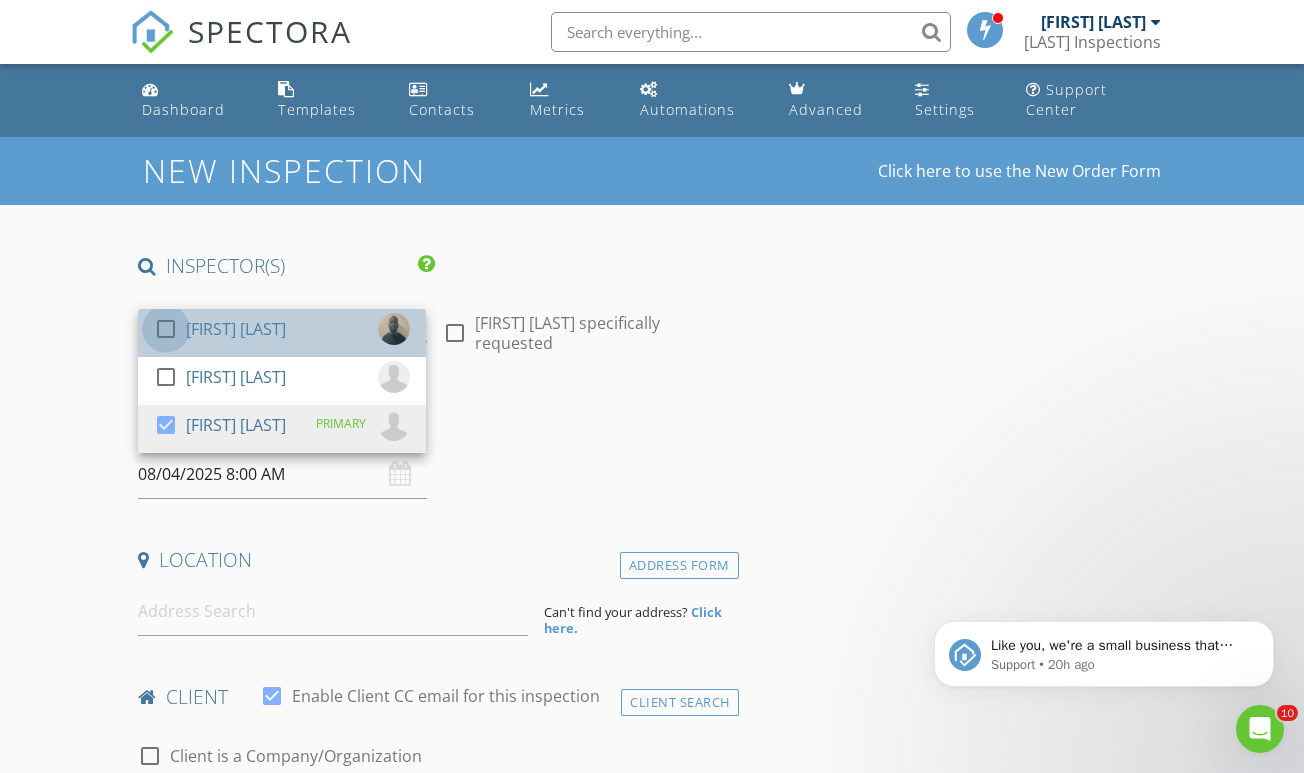 click at bounding box center (166, 329) 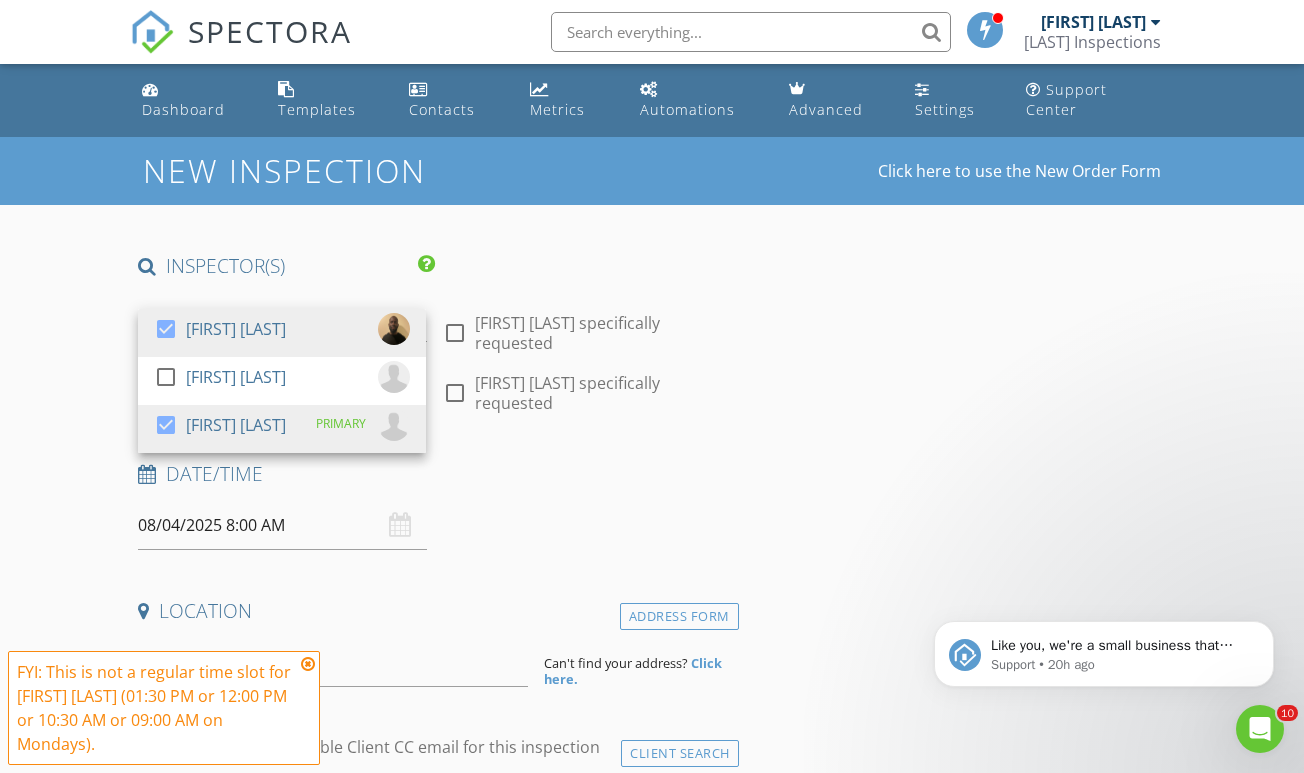 click on "New Inspection
Click here to use the New Order Form
INSPECTOR(S)
check_box   Chris Russell     check_box_outline_blank   Alex Diaz     check_box   William Grant   PRIMARY   William Grant,  Chris Russell arrow_drop_down   check_box_outline_blank Chris Russell specifically requested check_box_outline_blank William Grant specifically requested
Date/Time
08/04/2025 8:00 AM
Location
Address Form       Can't find your address?   Click here.
client
check_box Enable Client CC email for this inspection   Client Search     check_box_outline_blank Client is a Company/Organization     First Name   Last Name   Email   CC Email   Phone   Address   City   State   Zip       Notes   Private Notes
ADD ADDITIONAL client
SERVICES
check_box_outline_blank   Wind Mitigation" at bounding box center (652, 1704) 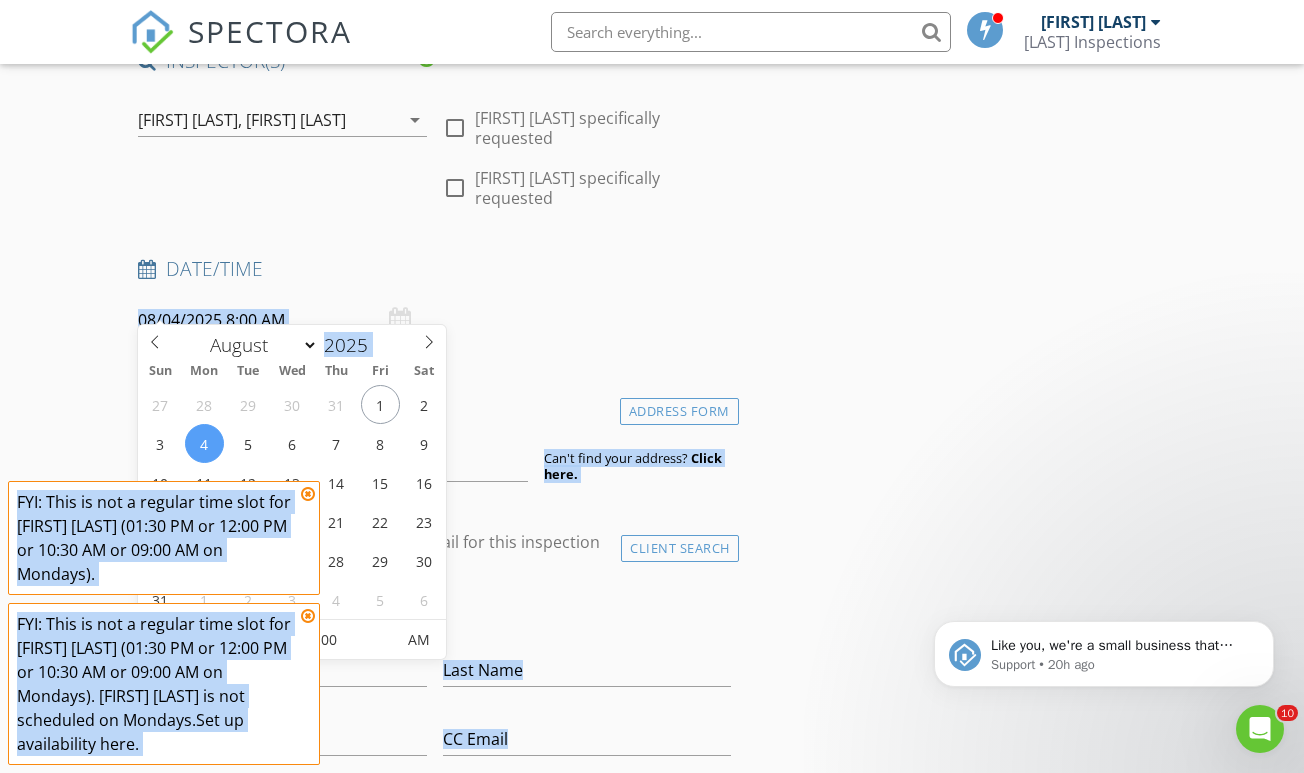 click on "08/04/2025 8:00 AM" at bounding box center (282, 320) 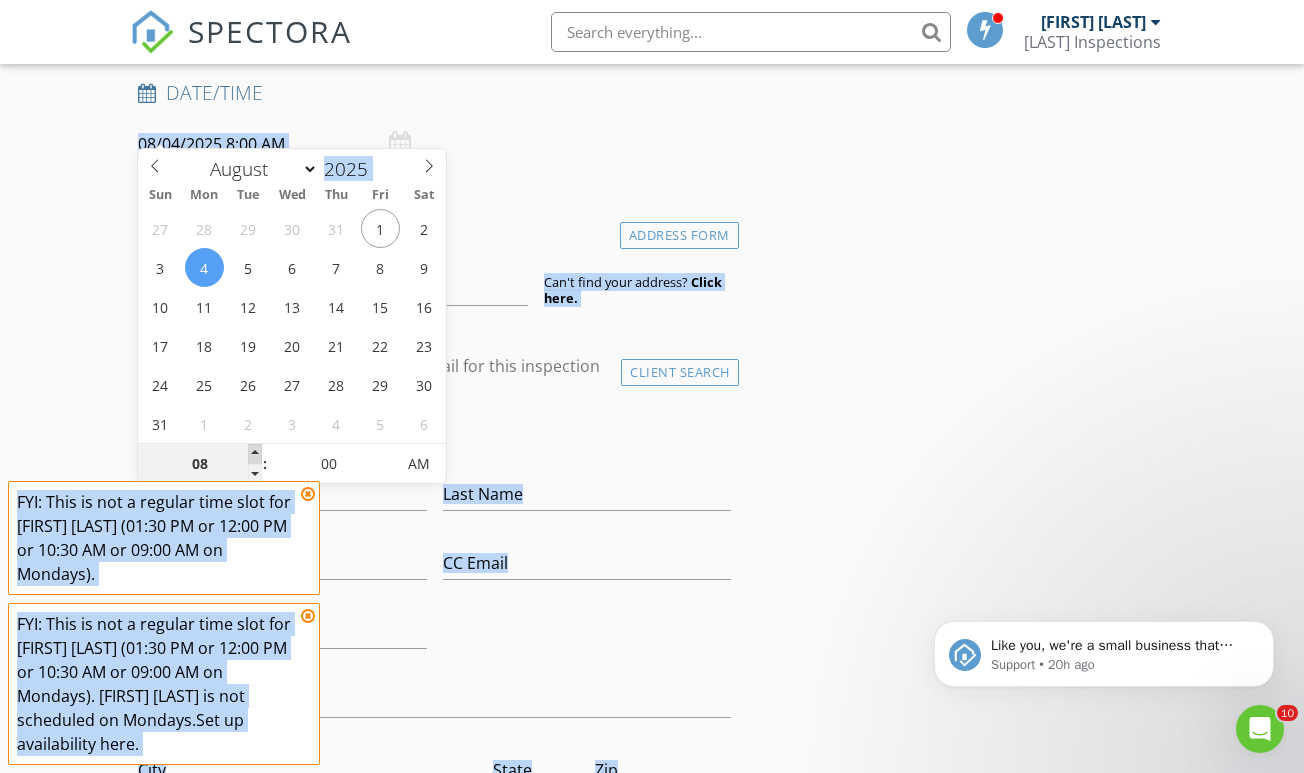 type on "09" 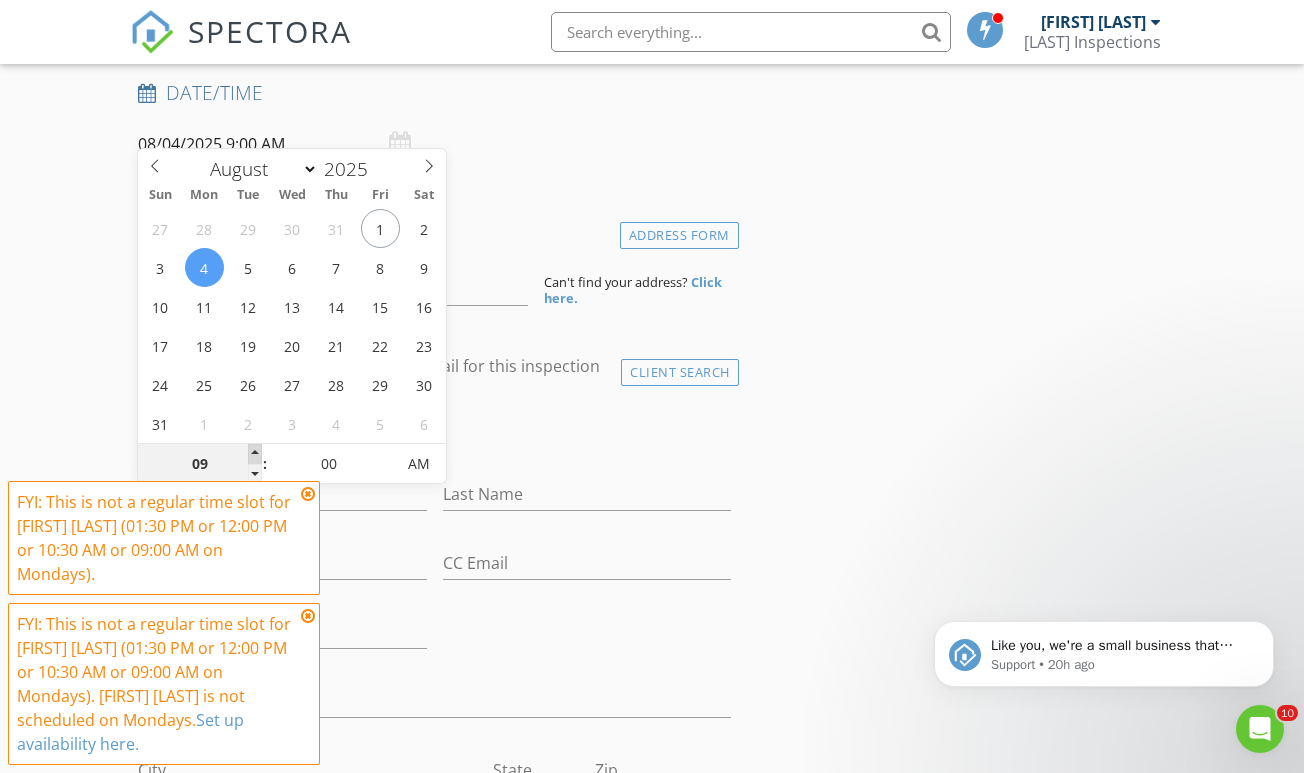 click at bounding box center (255, 454) 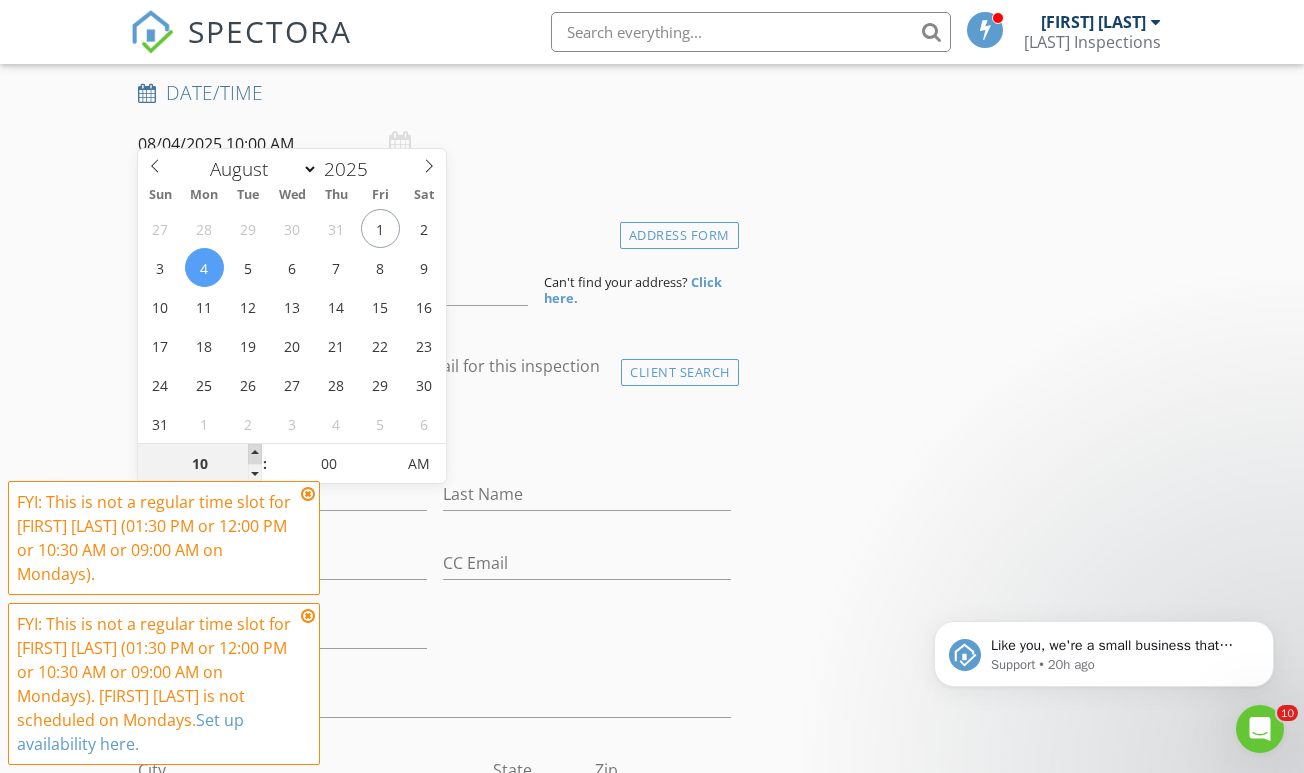 click at bounding box center [255, 454] 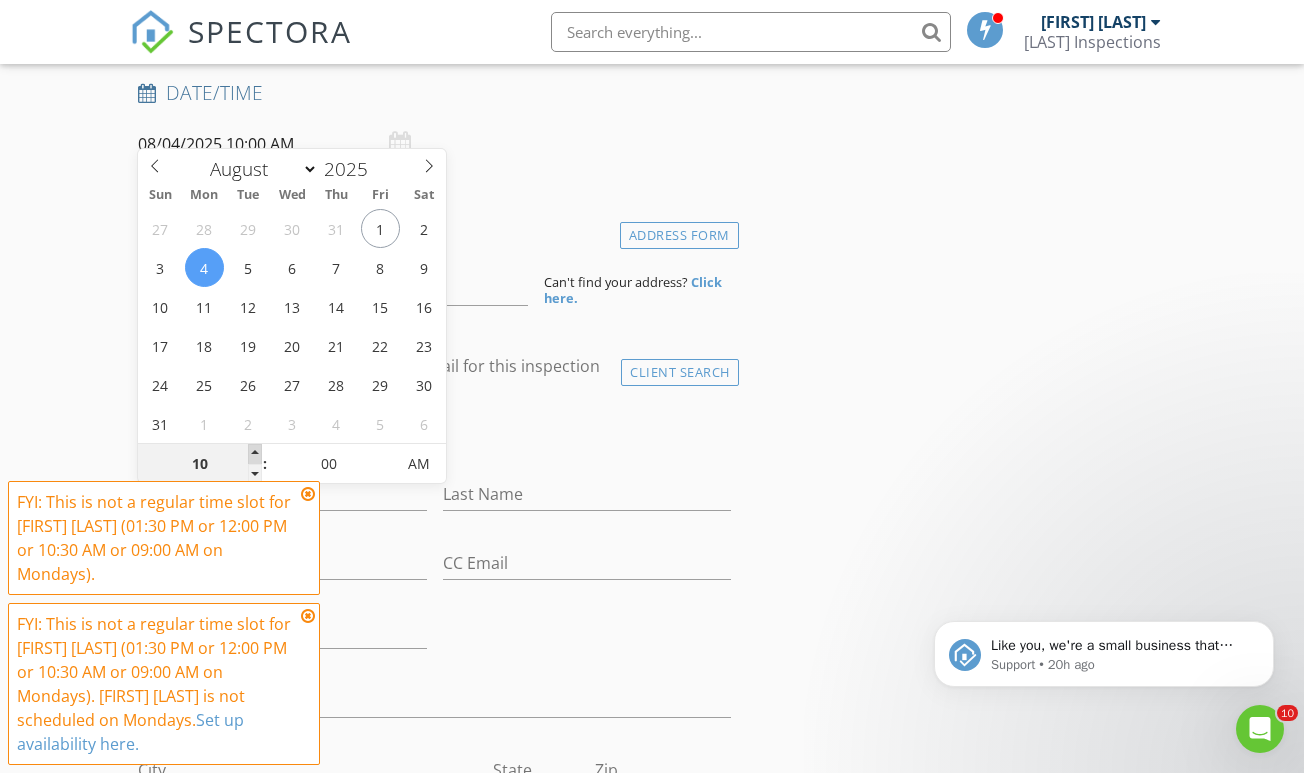 type on "11" 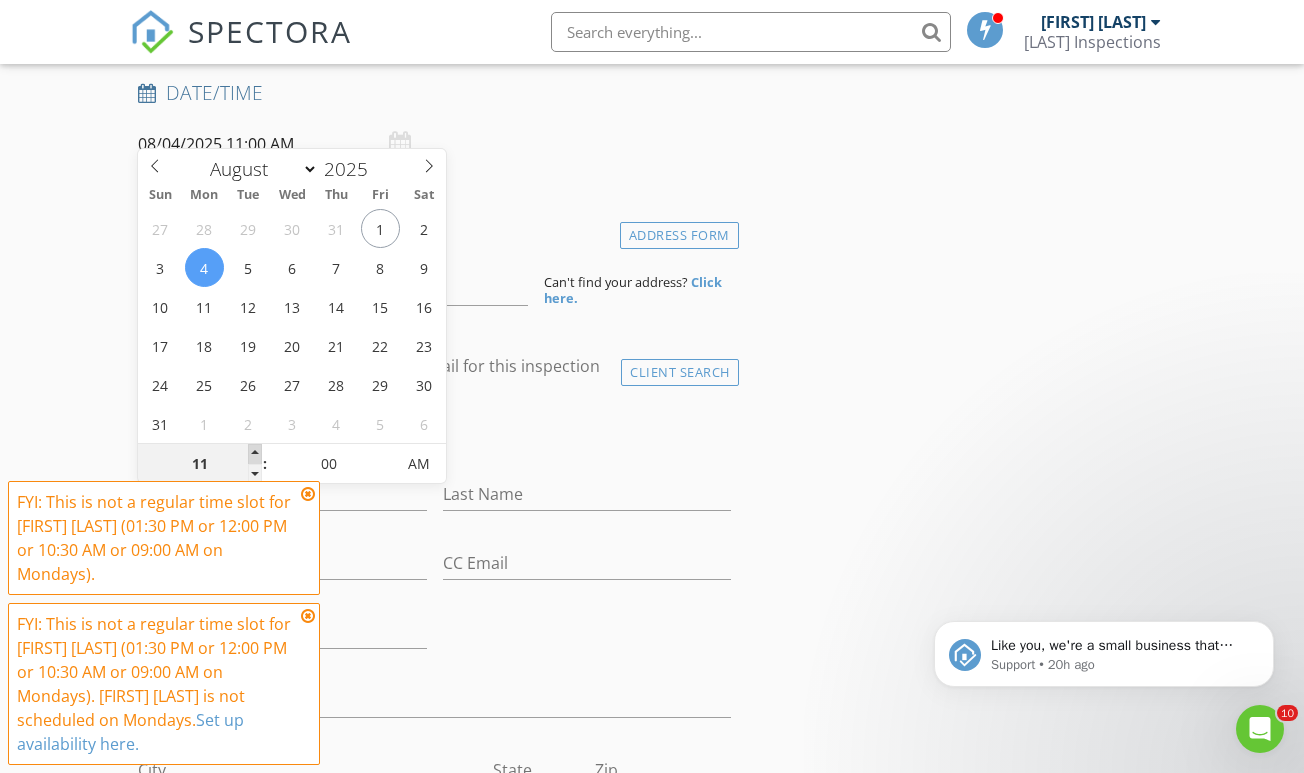 click at bounding box center [255, 454] 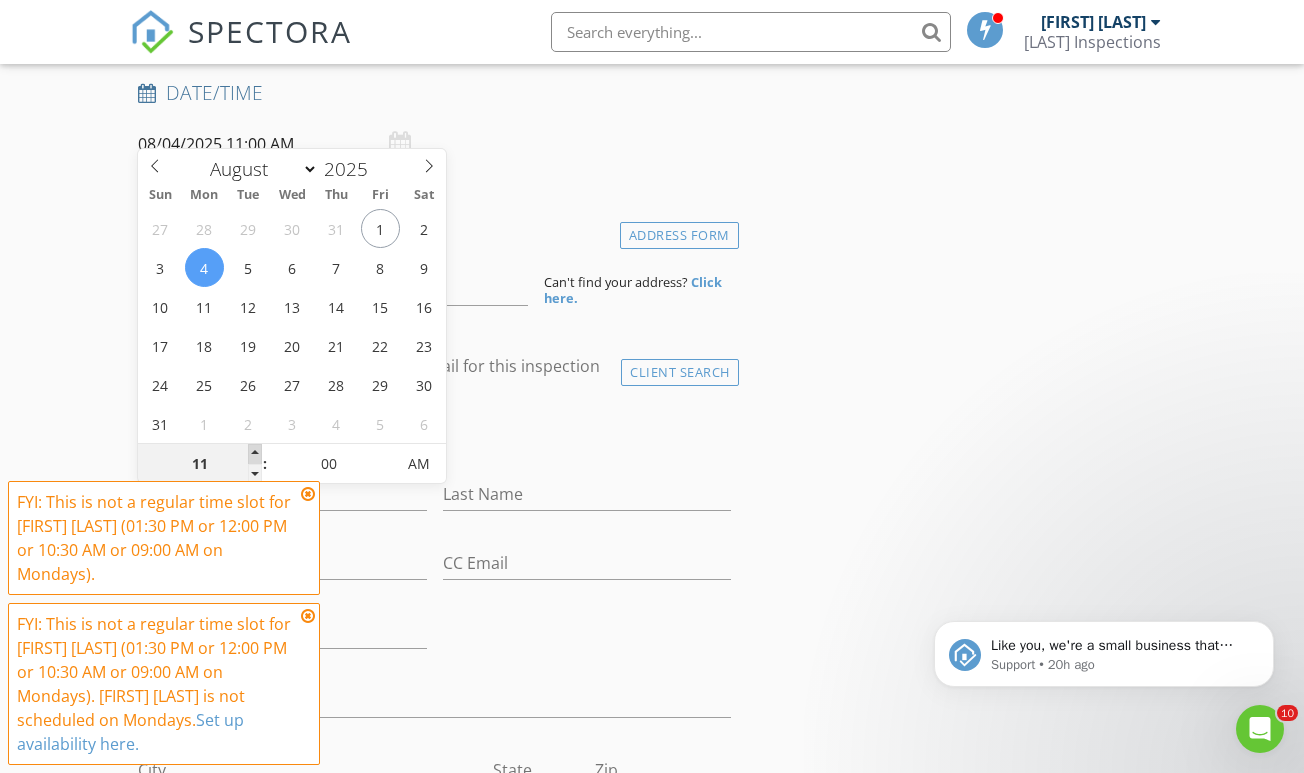type on "12" 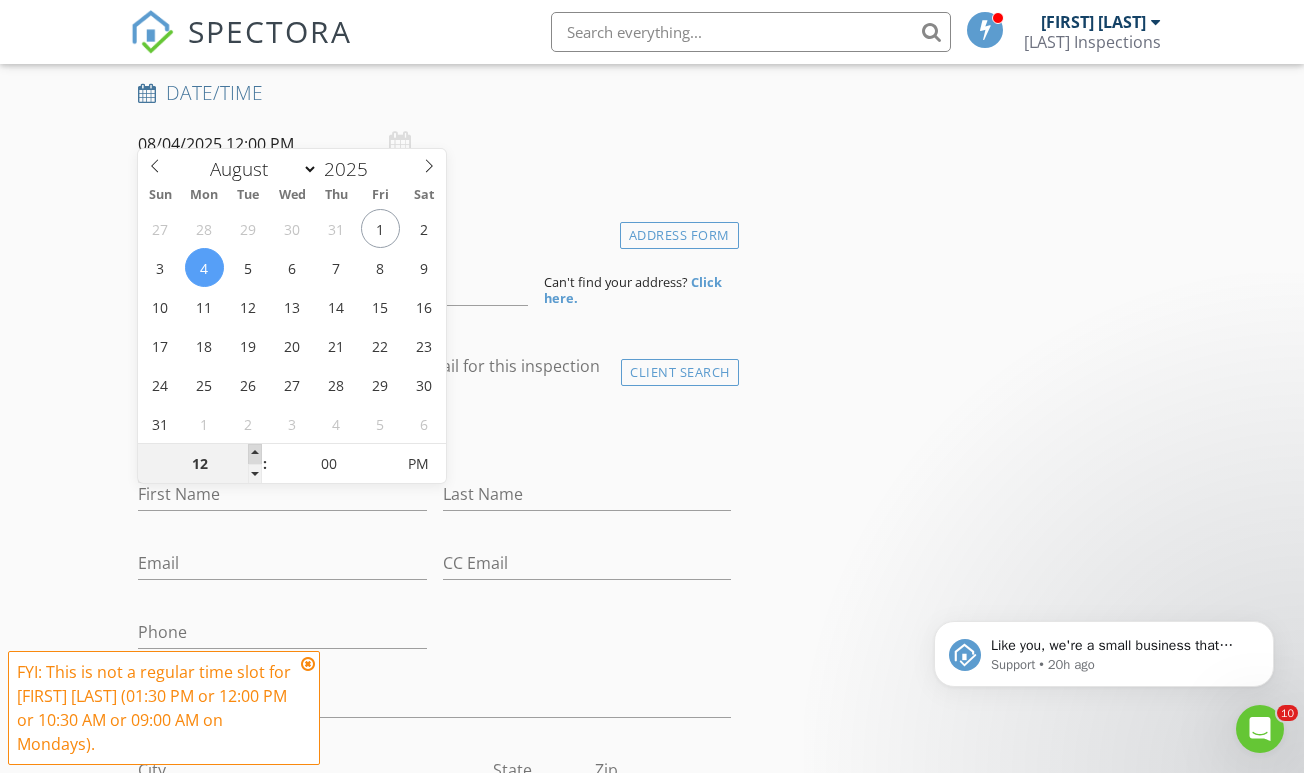 click at bounding box center (255, 454) 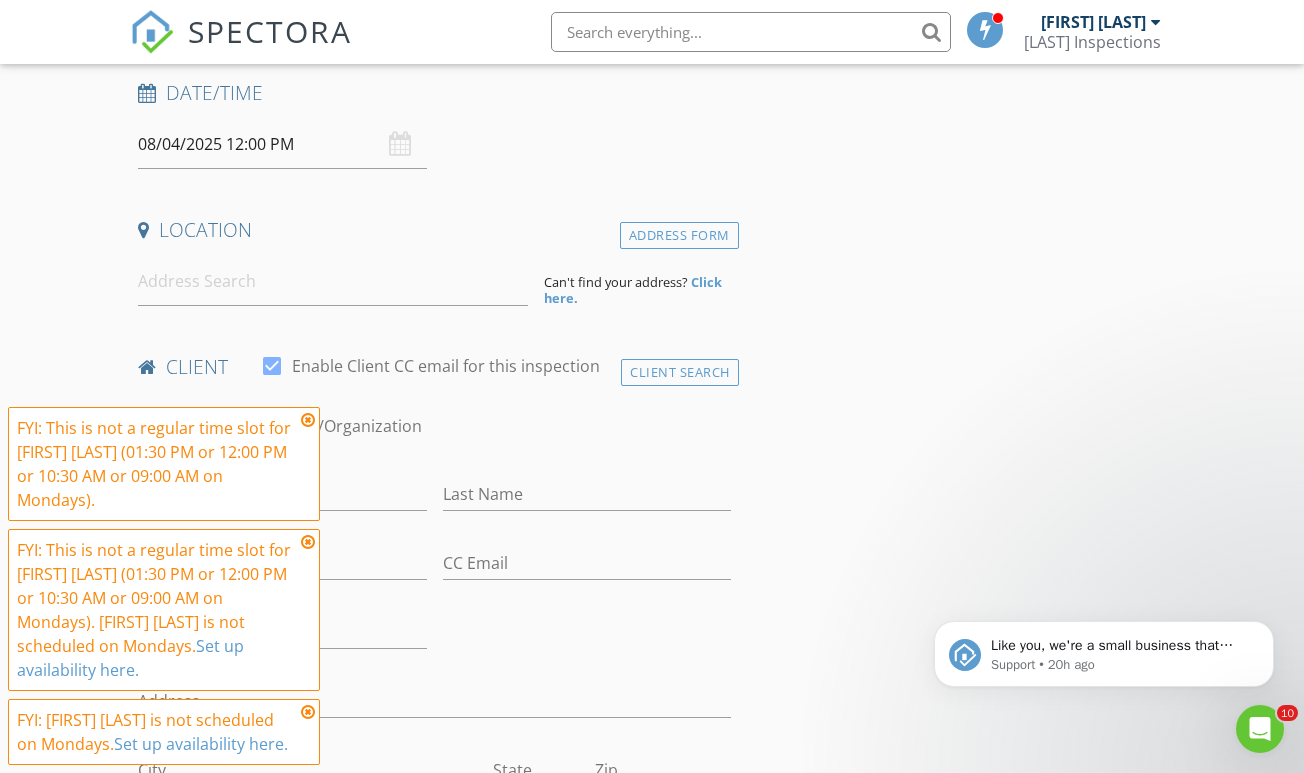 click on "New Inspection
Click here to use the New Order Form
INSPECTOR(S)
check_box   Chris Russell     check_box_outline_blank   Alex Diaz     check_box   William Grant   PRIMARY   William Grant,  Chris Russell arrow_drop_down   check_box_outline_blank Chris Russell specifically requested check_box_outline_blank William Grant specifically requested
Date/Time
08/04/2025 12:00 PM
Location
Address Form       Can't find your address?   Click here.
client
check_box Enable Client CC email for this inspection   Client Search     check_box_outline_blank Client is a Company/Organization     First Name   Last Name   Email   CC Email   Phone   Address   City   State   Zip       Notes   Private Notes
ADD ADDITIONAL client
SERVICES
check_box_outline_blank   Wind Mitigation" at bounding box center (652, 1323) 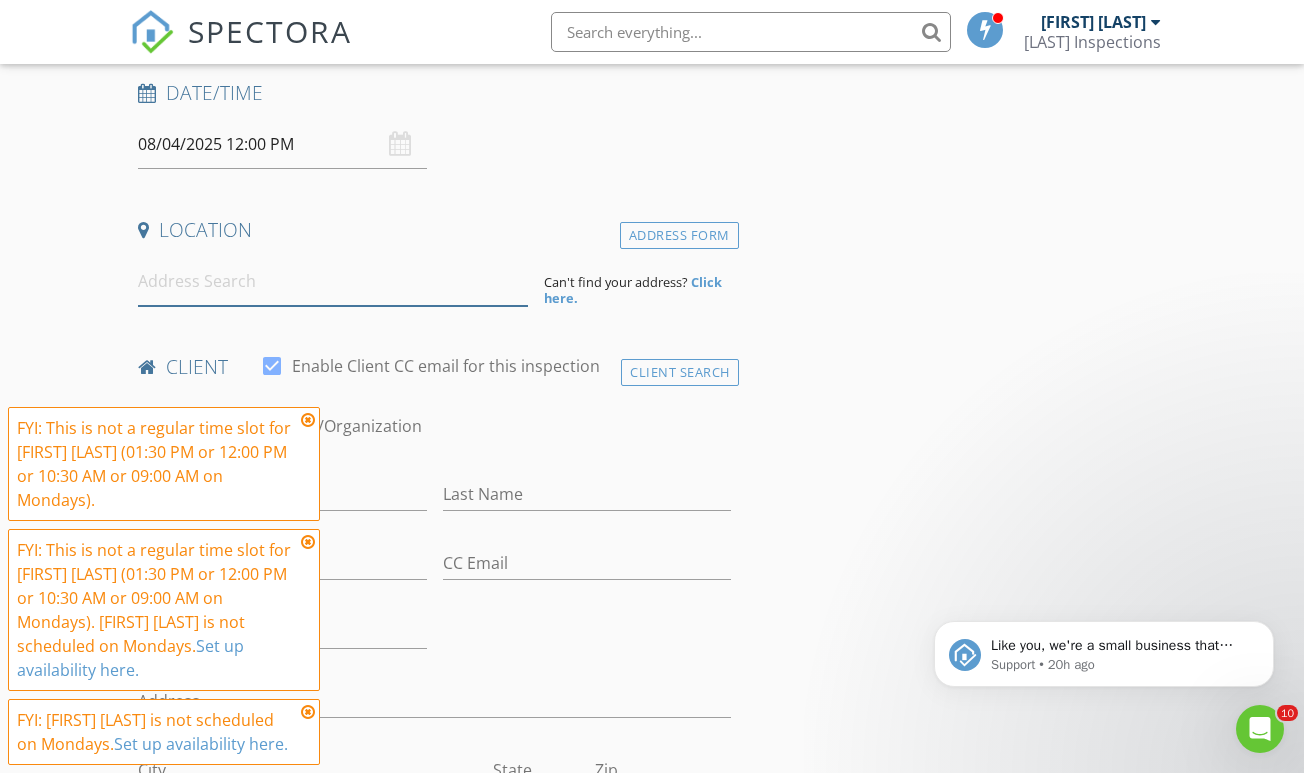 click at bounding box center [333, 281] 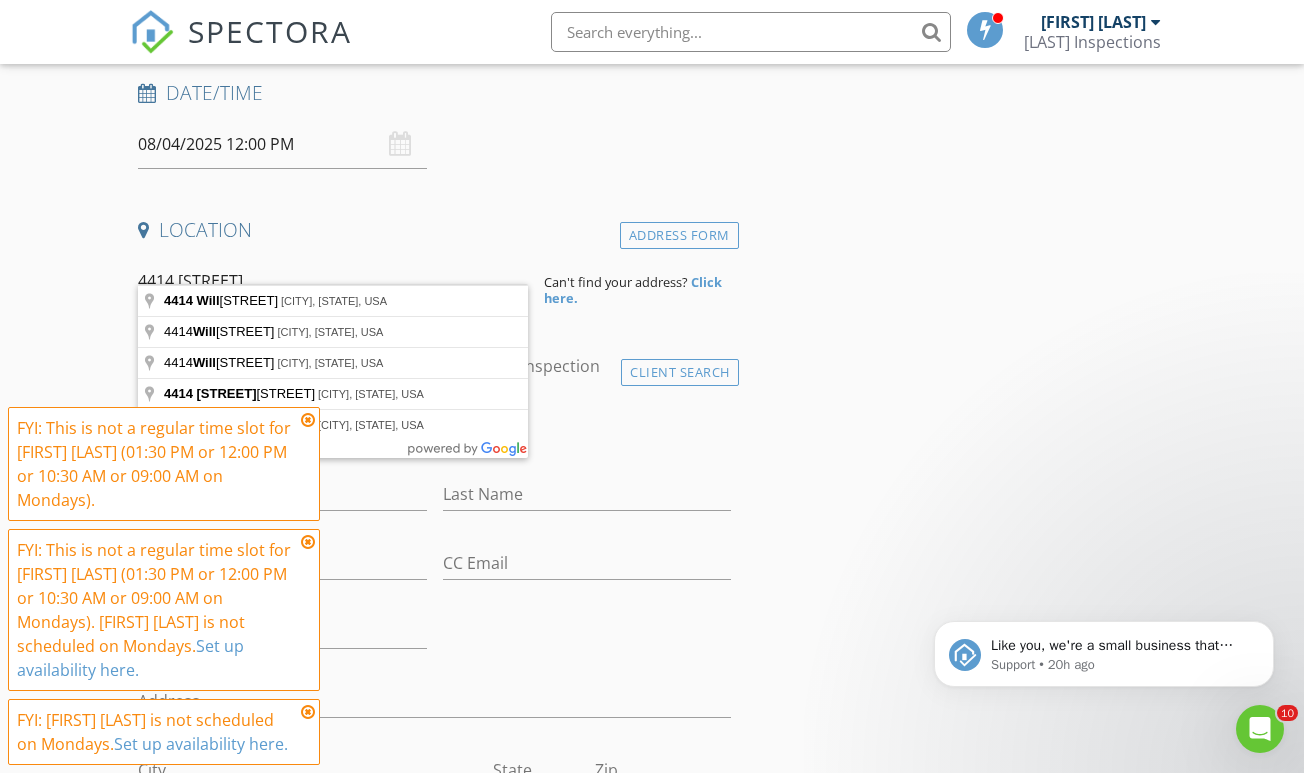 type on "4414 Willowrun Lane, Tampa, FL, USA" 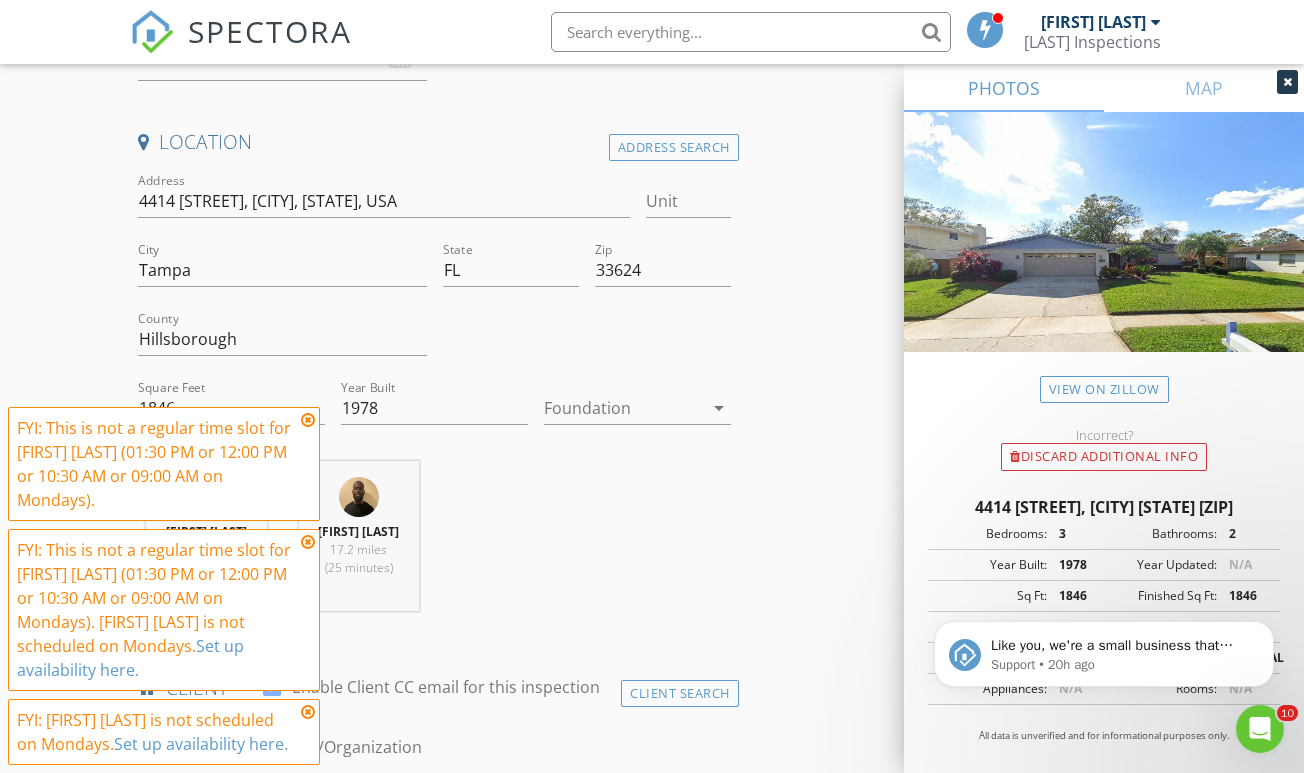 scroll, scrollTop: 513, scrollLeft: 0, axis: vertical 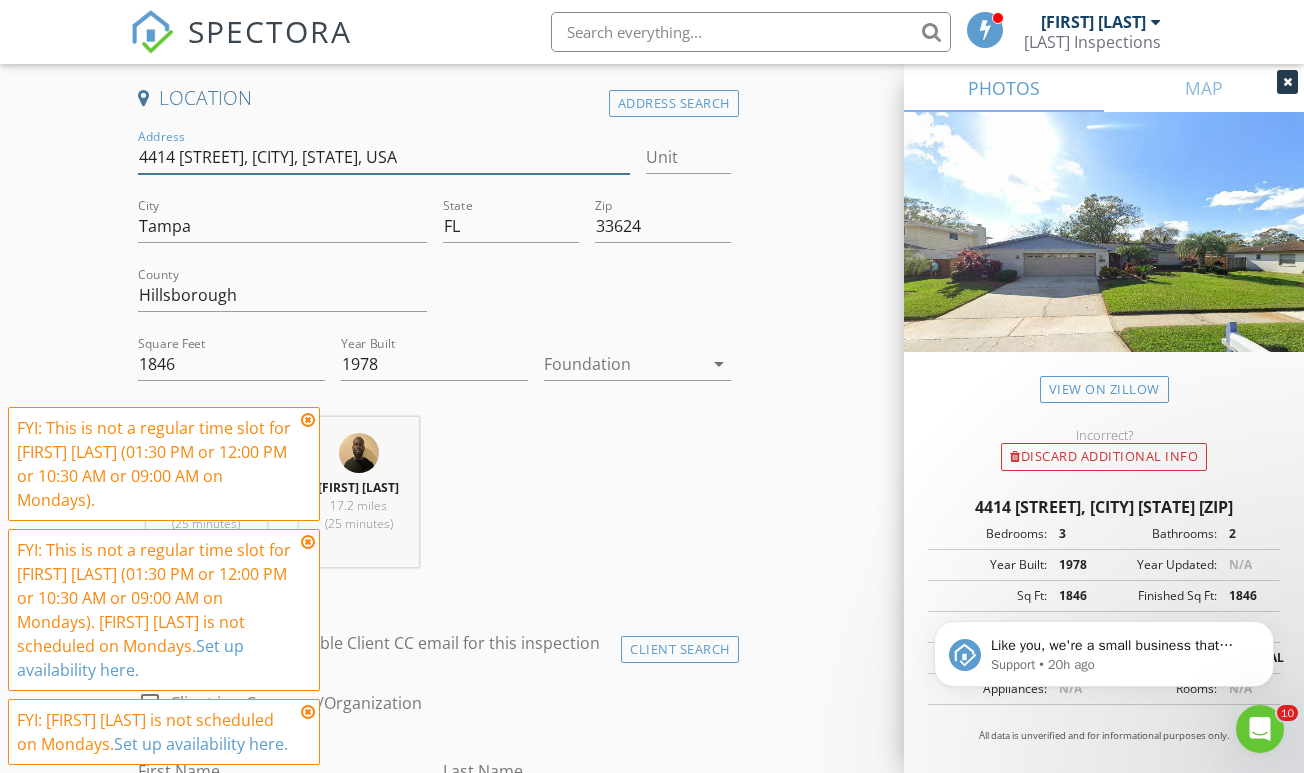 click on "[NUMBER] [STREET]" at bounding box center (383, 157) 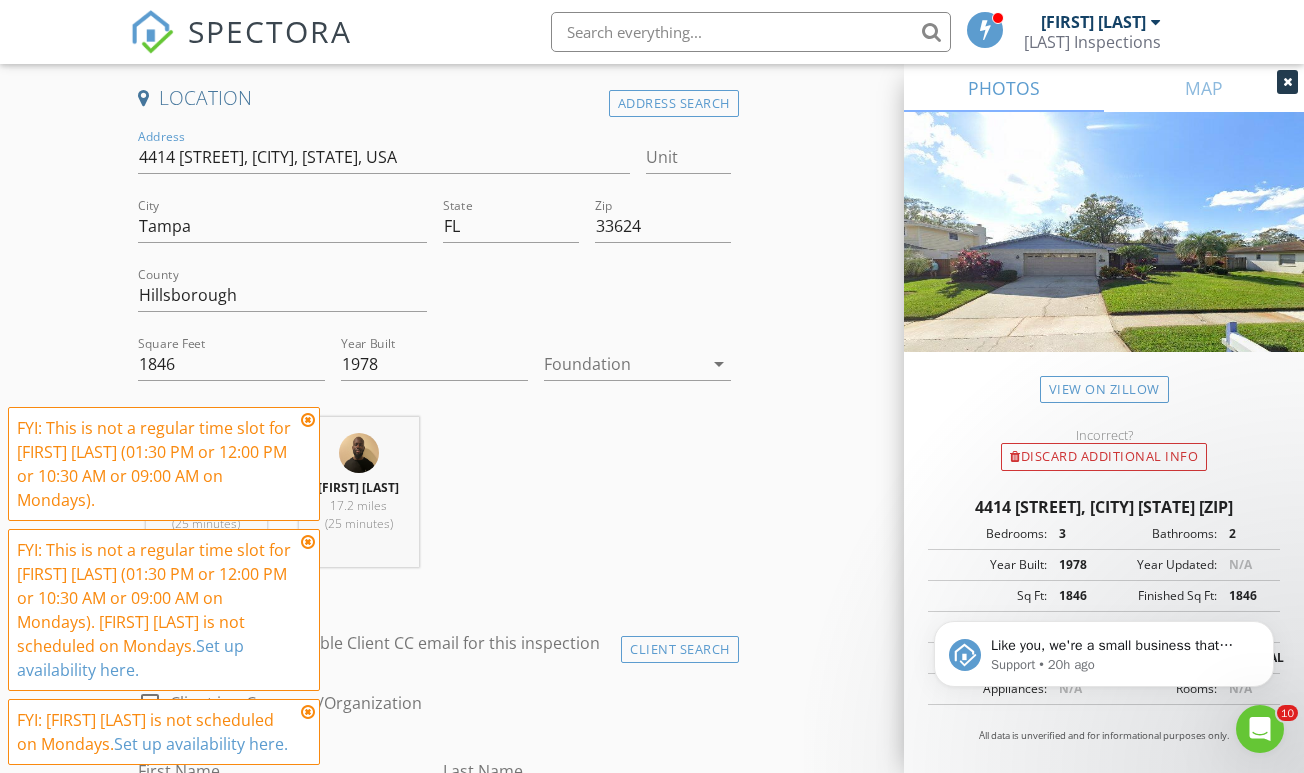 click on "New Inspection
Click here to use the New Order Form
INSPECTOR(S)
check_box   Chris Russell     check_box_outline_blank   Alex Diaz     check_box   William Grant   PRIMARY   William Grant,  Chris Russell arrow_drop_down   check_box_outline_blank Chris Russell specifically requested check_box_outline_blank William Grant specifically requested
Date/Time
08/04/2025 12:00 PM
Location
Address Search       Address 4414 Willowrun Ln   Unit   City Tampa   State FL   Zip 33624   County Hillsborough     Square Feet 1846   Year Built 1978   Foundation arrow_drop_down     William Grant     17.2 miles     (25 minutes)         Chris Russell     17.2 miles     (25 minutes)
client
check_box Enable Client CC email for this inspection   Client Search     check_box_outline_blank Client is a Company/Organization     First Name   Last Name   Email   CC Email" at bounding box center [652, 1396] 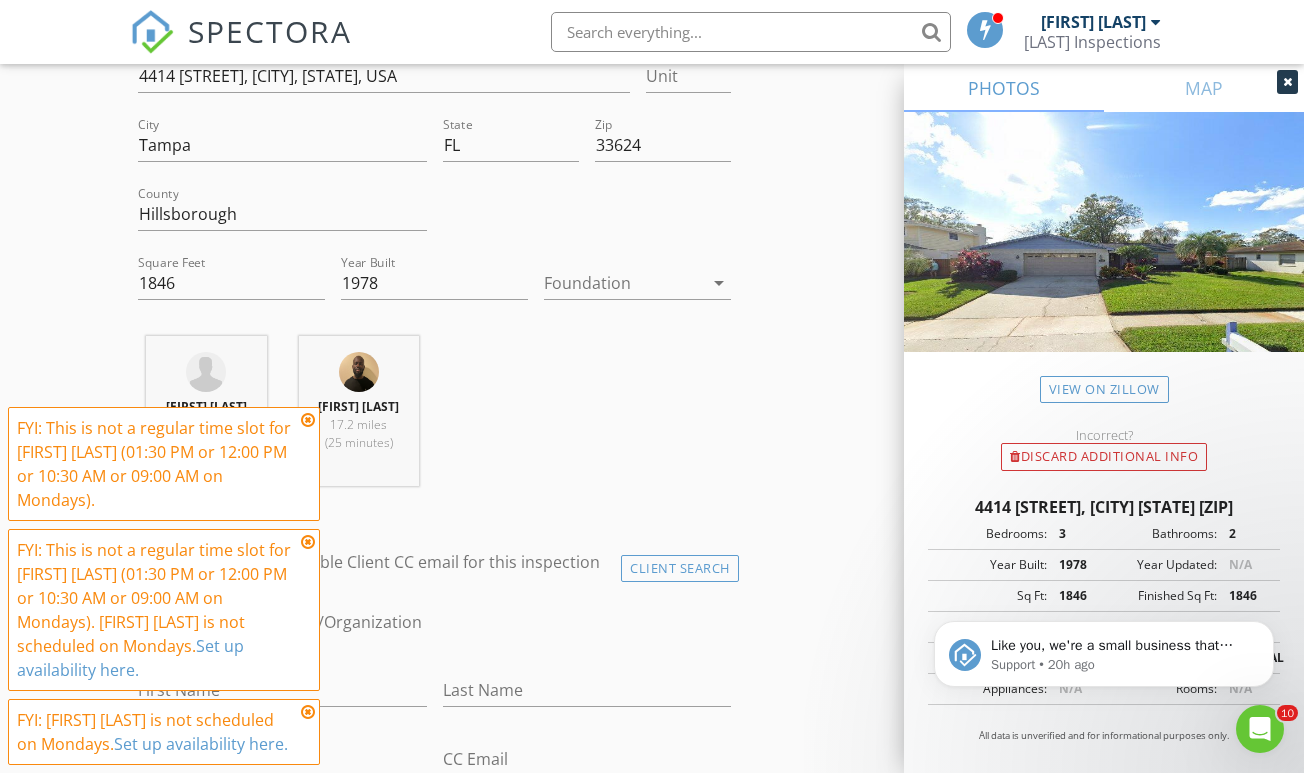scroll, scrollTop: 633, scrollLeft: 0, axis: vertical 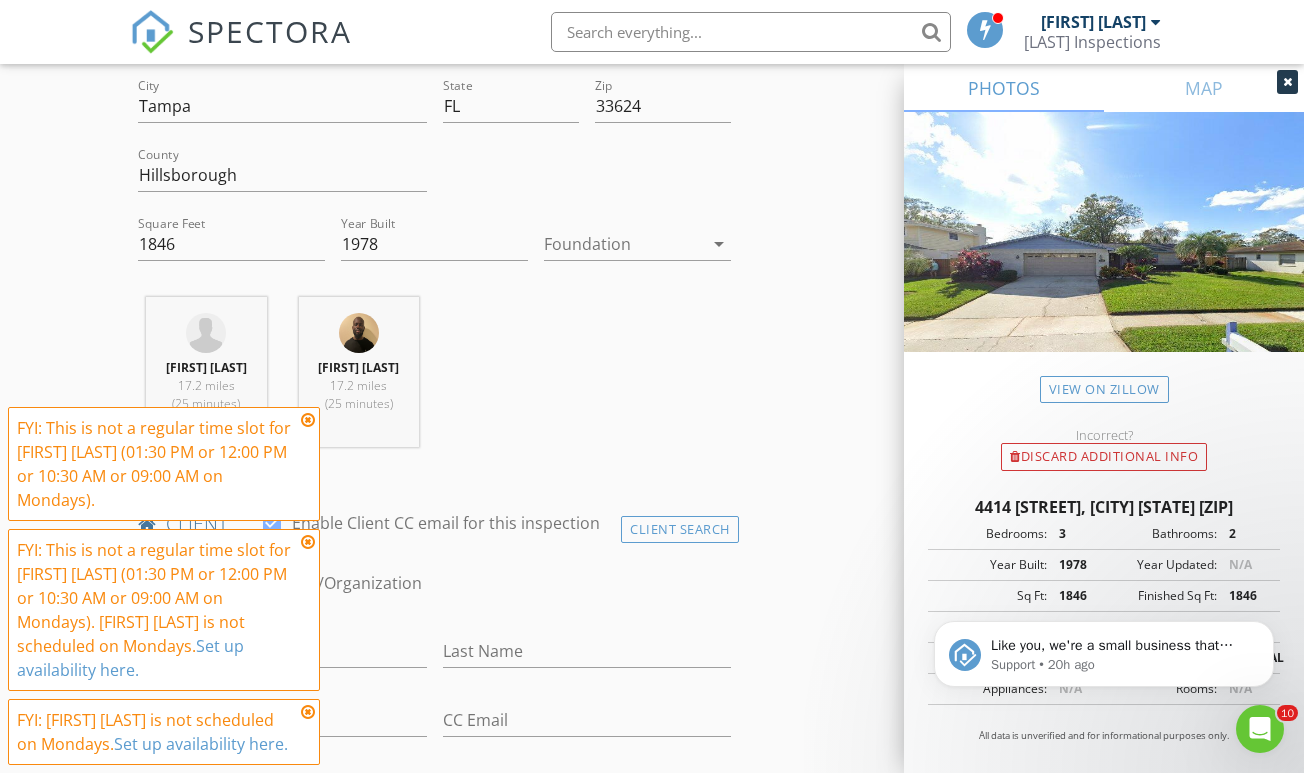 type 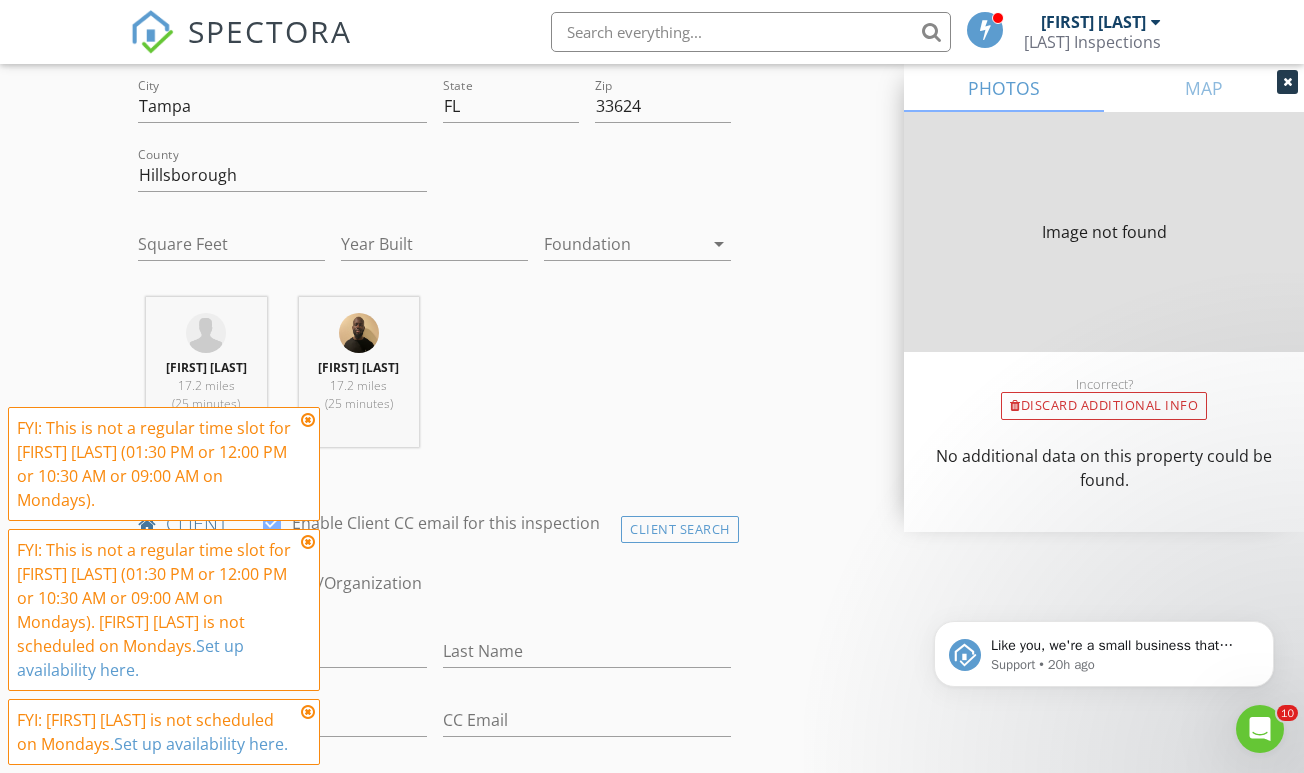 type on "1846" 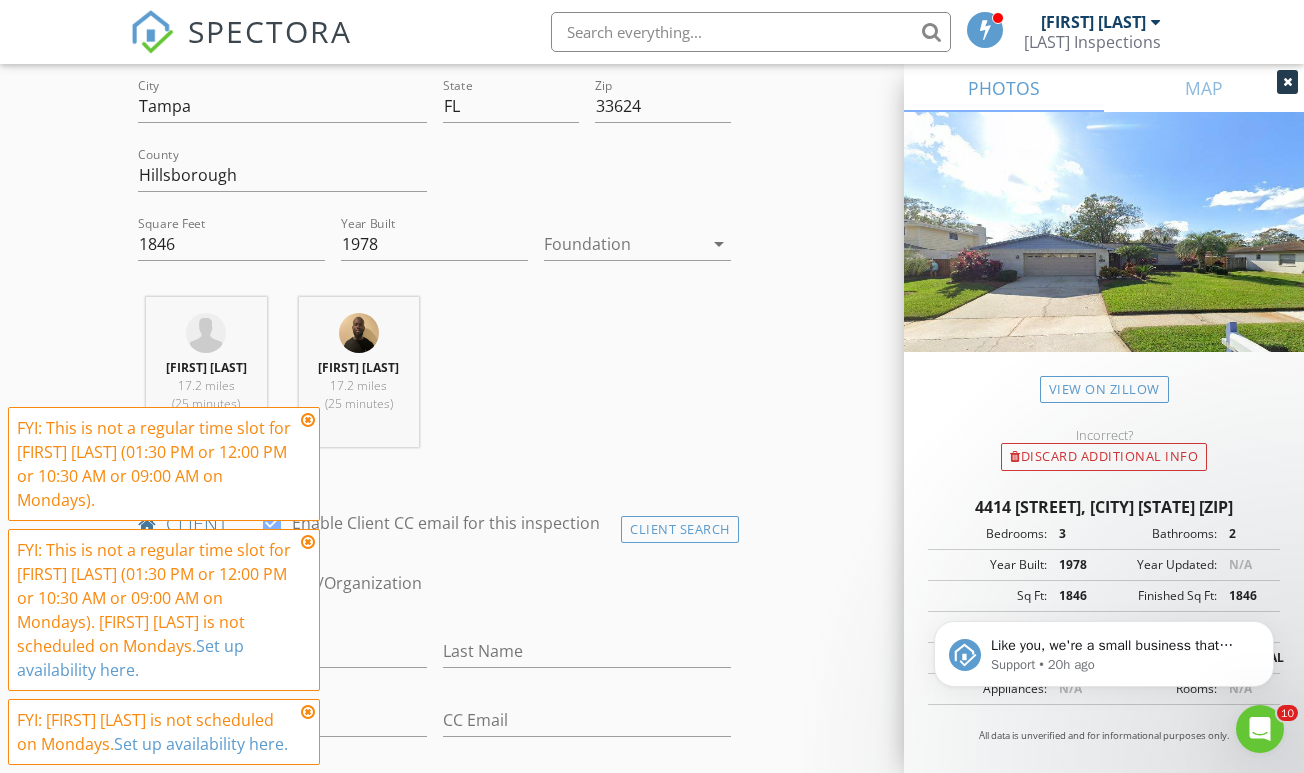 click at bounding box center [308, 420] 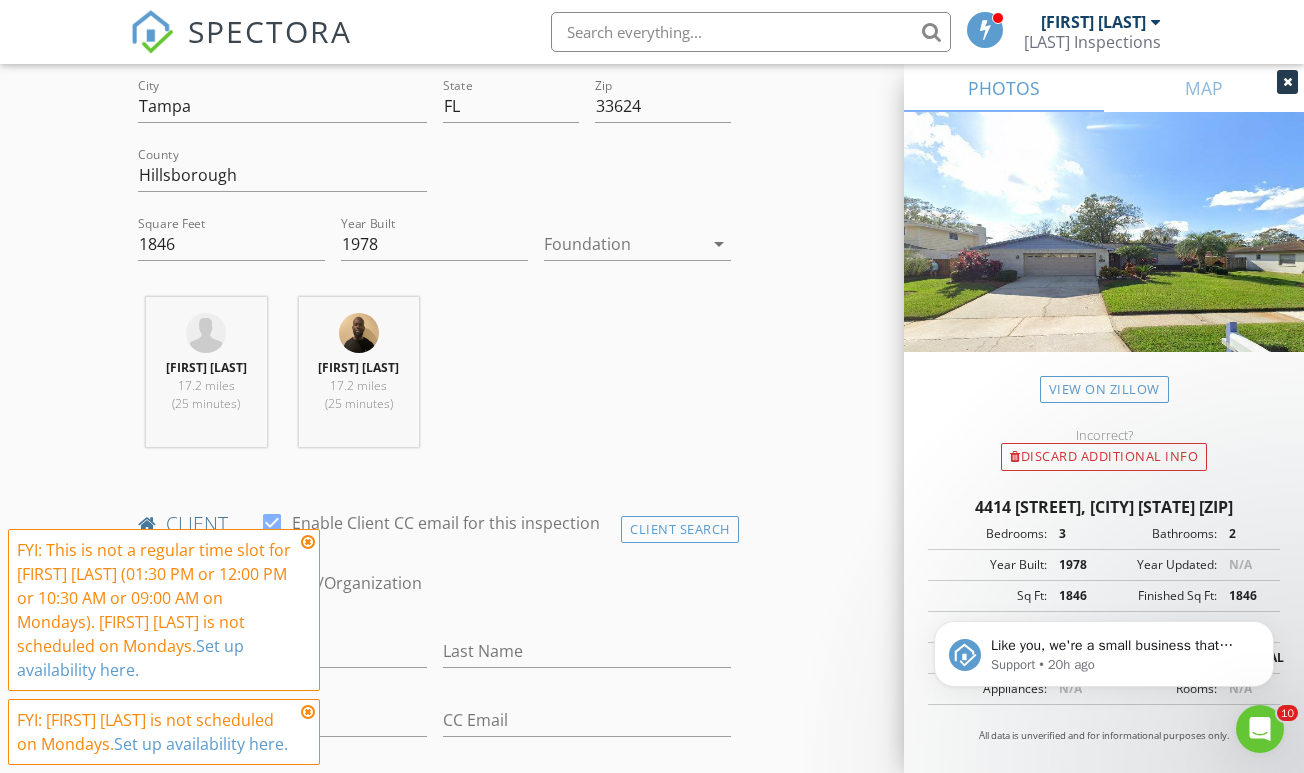 click on "FYI: This is not a regular time slot for William Grant (01:30 PM or 12:00 PM or 10:30 AM or 09:00 AM on Mondays).  Chris Russell is not scheduled on Mondays.  Set up availability here." at bounding box center [164, 610] 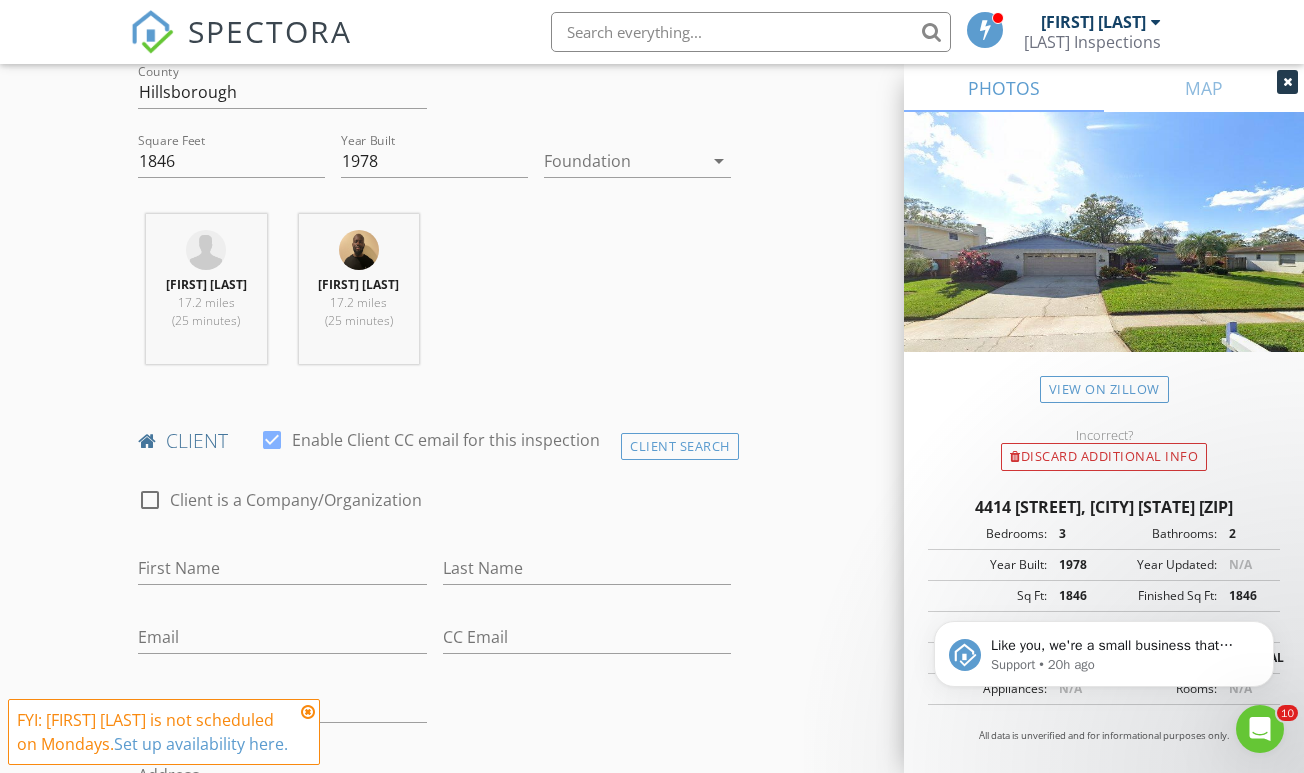 scroll, scrollTop: 763, scrollLeft: 0, axis: vertical 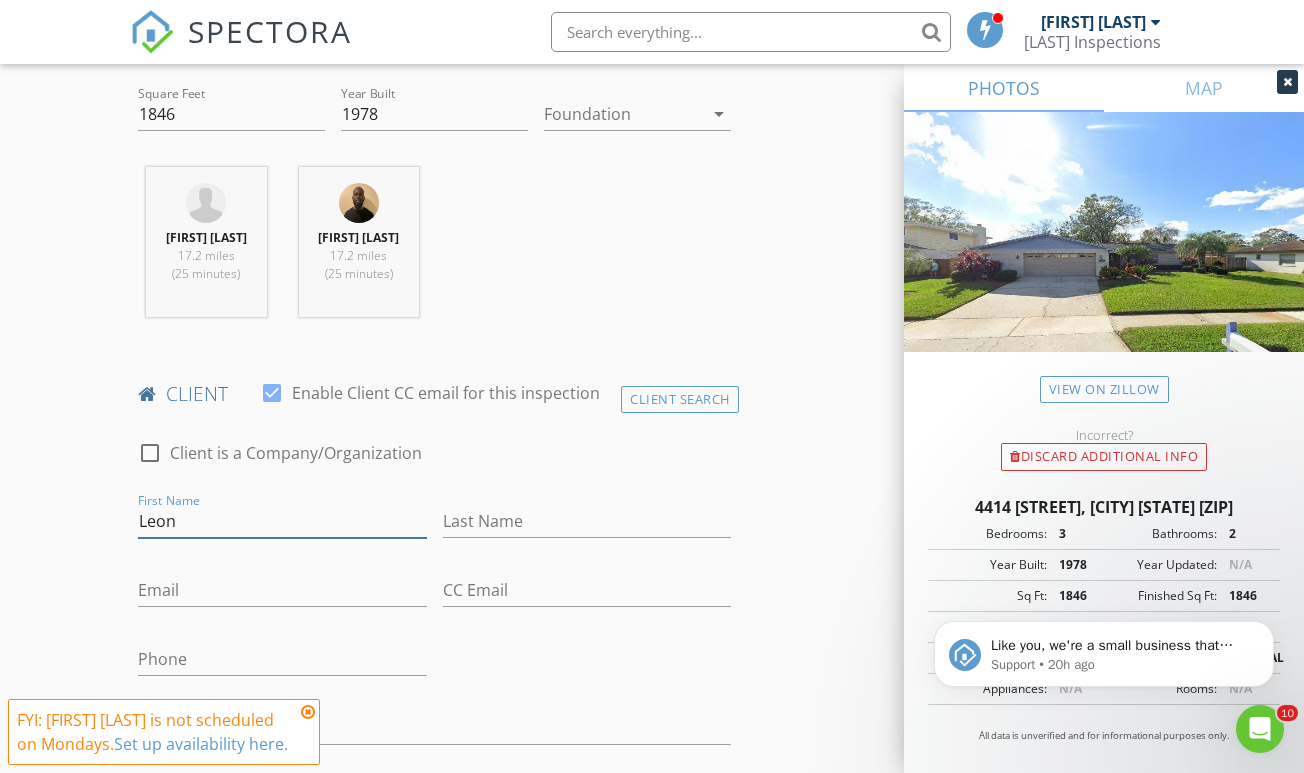 type on "Leon" 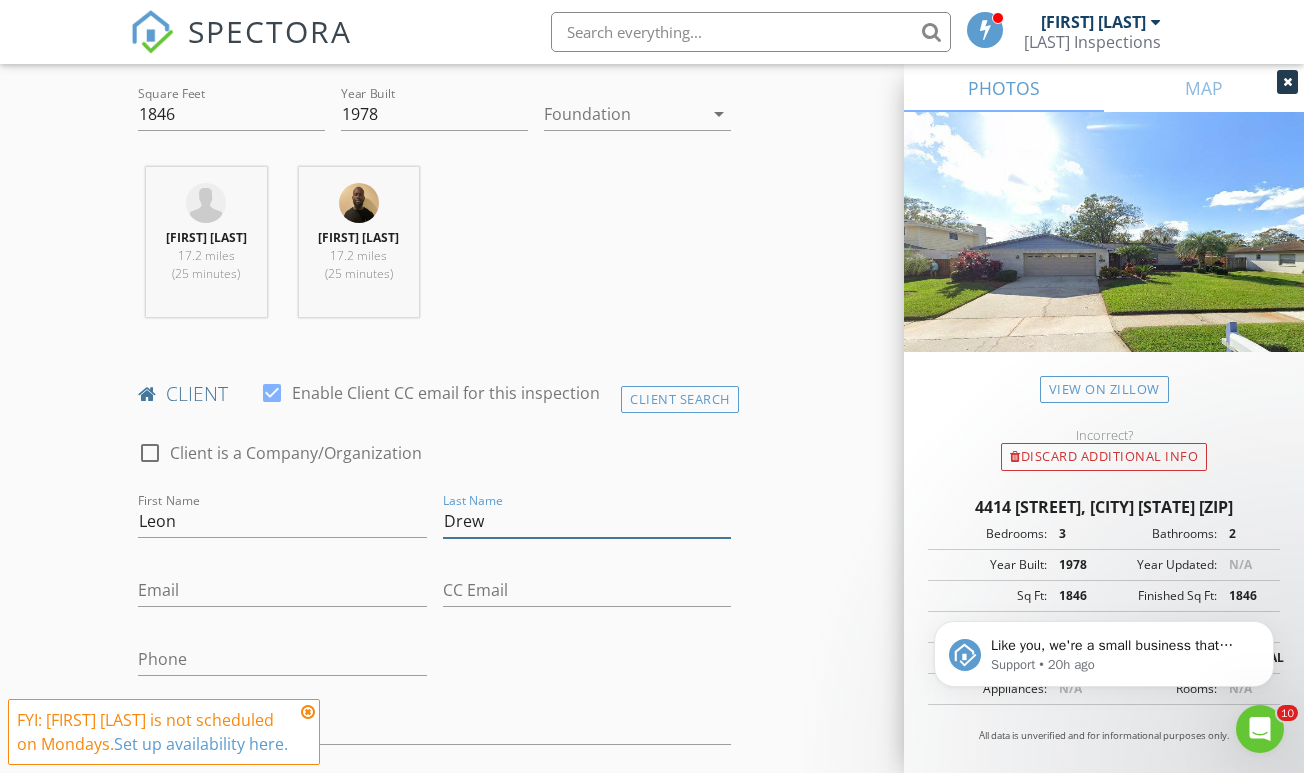 type on "Drew" 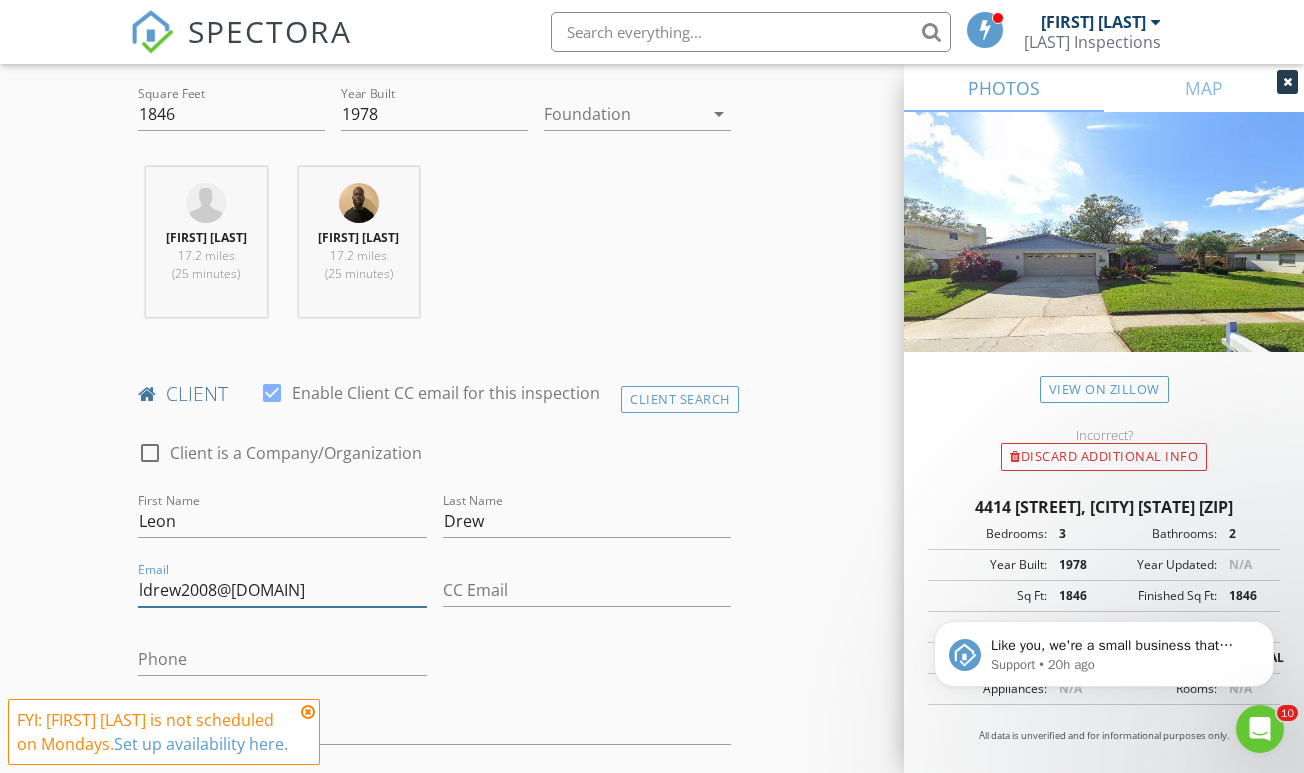 type on "ldrew2008@verizon.net" 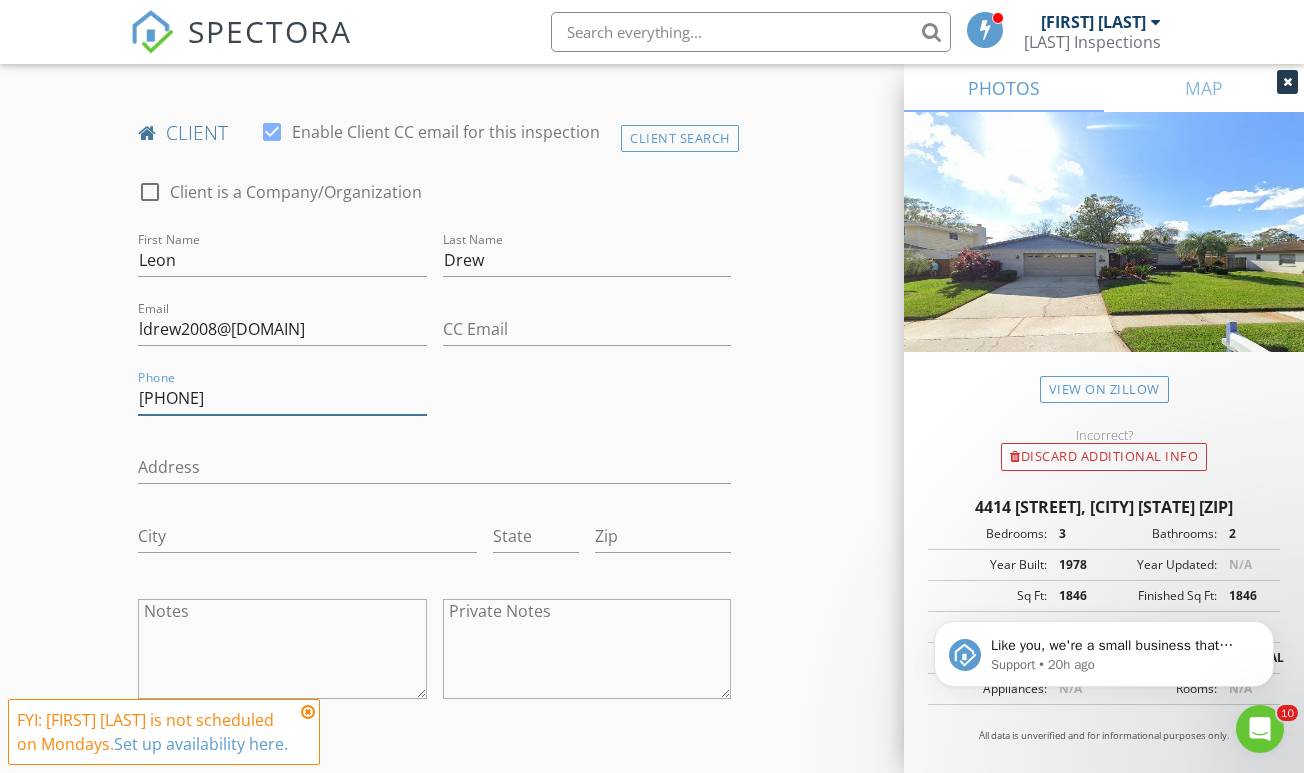 scroll, scrollTop: 1445, scrollLeft: 0, axis: vertical 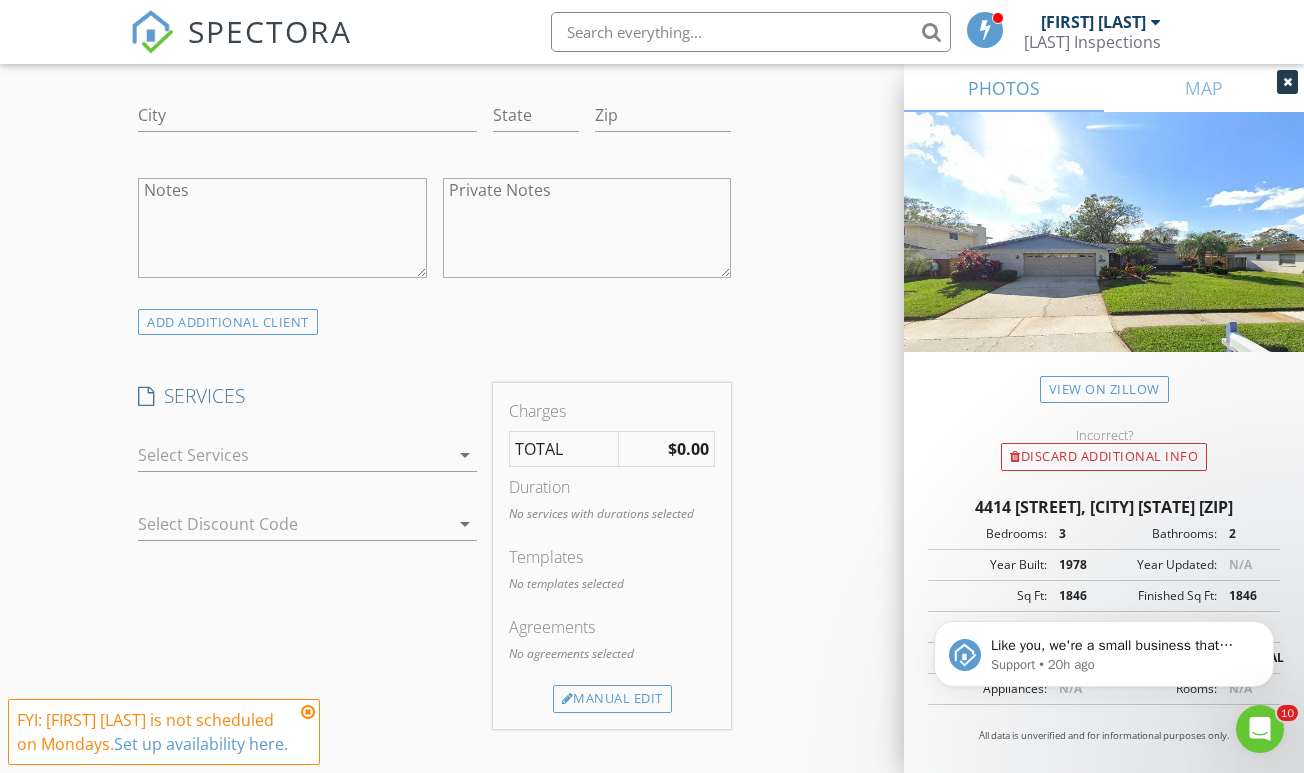 type on "813-962-1285" 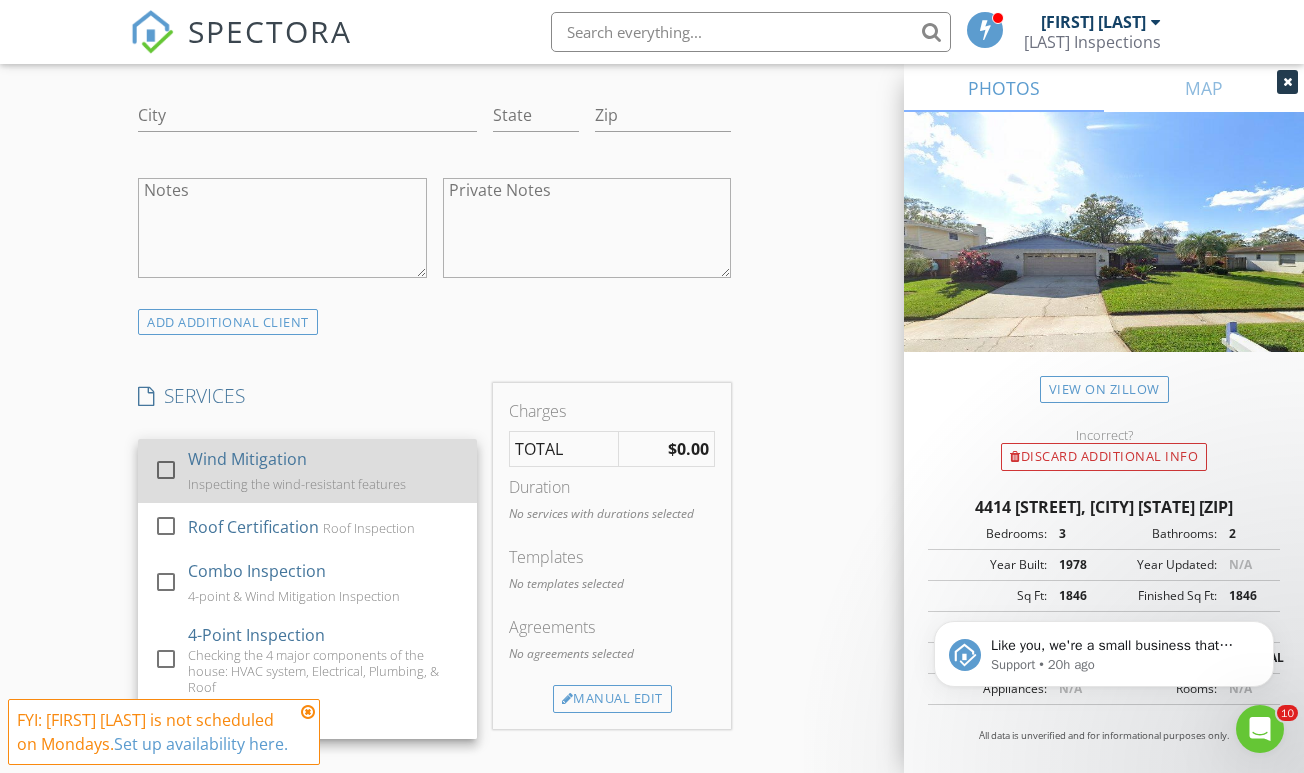 click on "check_box_outline_blank" at bounding box center (170, 470) 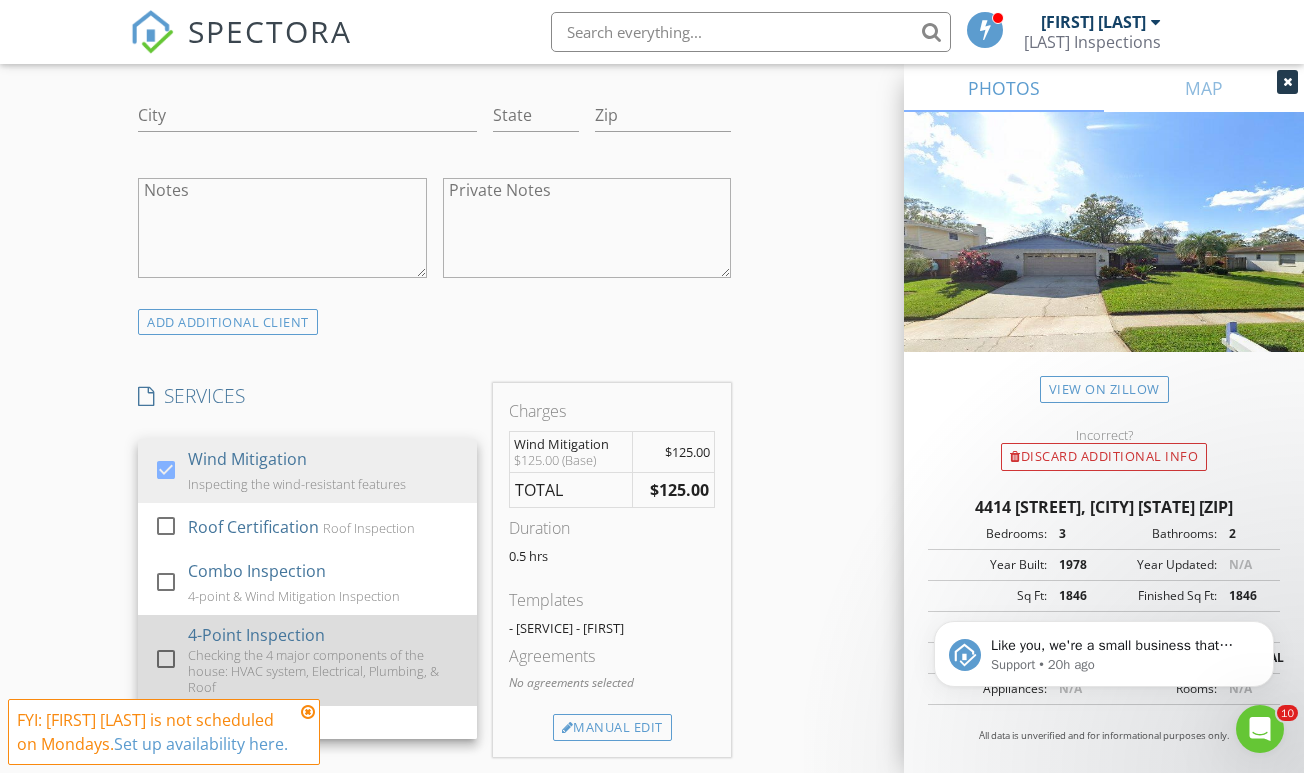 click on "check_box_outline_blank" at bounding box center [167, 660] 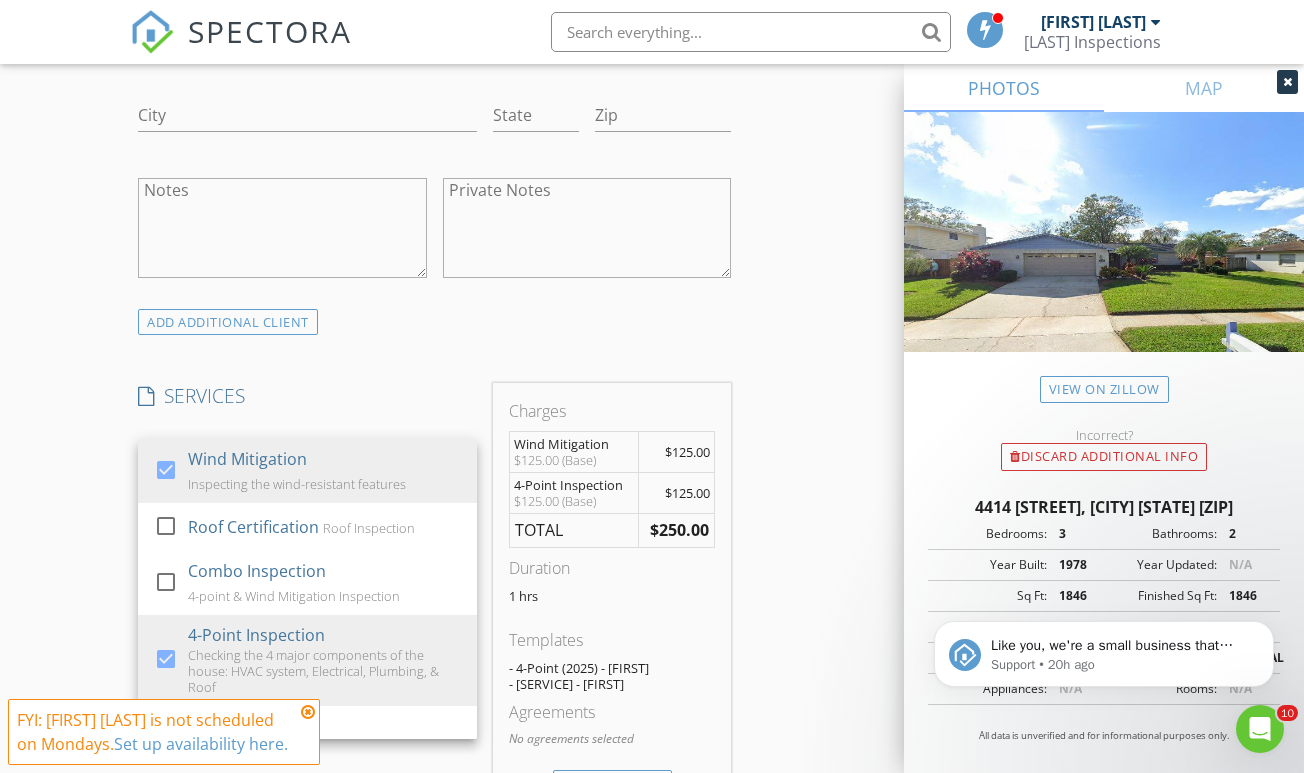 click on "New Inspection
Click here to use the New Order Form
INSPECTOR(S)
check_box   Chris Russell     check_box_outline_blank   Alex Diaz     check_box   William Grant   PRIMARY   William Grant,  Chris Russell arrow_drop_down   check_box_outline_blank Chris Russell specifically requested check_box_outline_blank William Grant specifically requested
Date/Time
08/04/2025 12:00 PM
Location
Address Search       Address 4414 Willowrun Ln   Unit   City Tampa   State FL   Zip 33624   County Hillsborough     Square Feet 1846   Year Built 1978   Foundation arrow_drop_down     William Grant     17.2 miles     (25 minutes)         Chris Russell     17.2 miles     (25 minutes)
client
check_box Enable Client CC email for this inspection   Client Search     check_box_outline_blank Client is a Company/Organization     First Name Leon   Last Name Drew   Email" at bounding box center (652, 506) 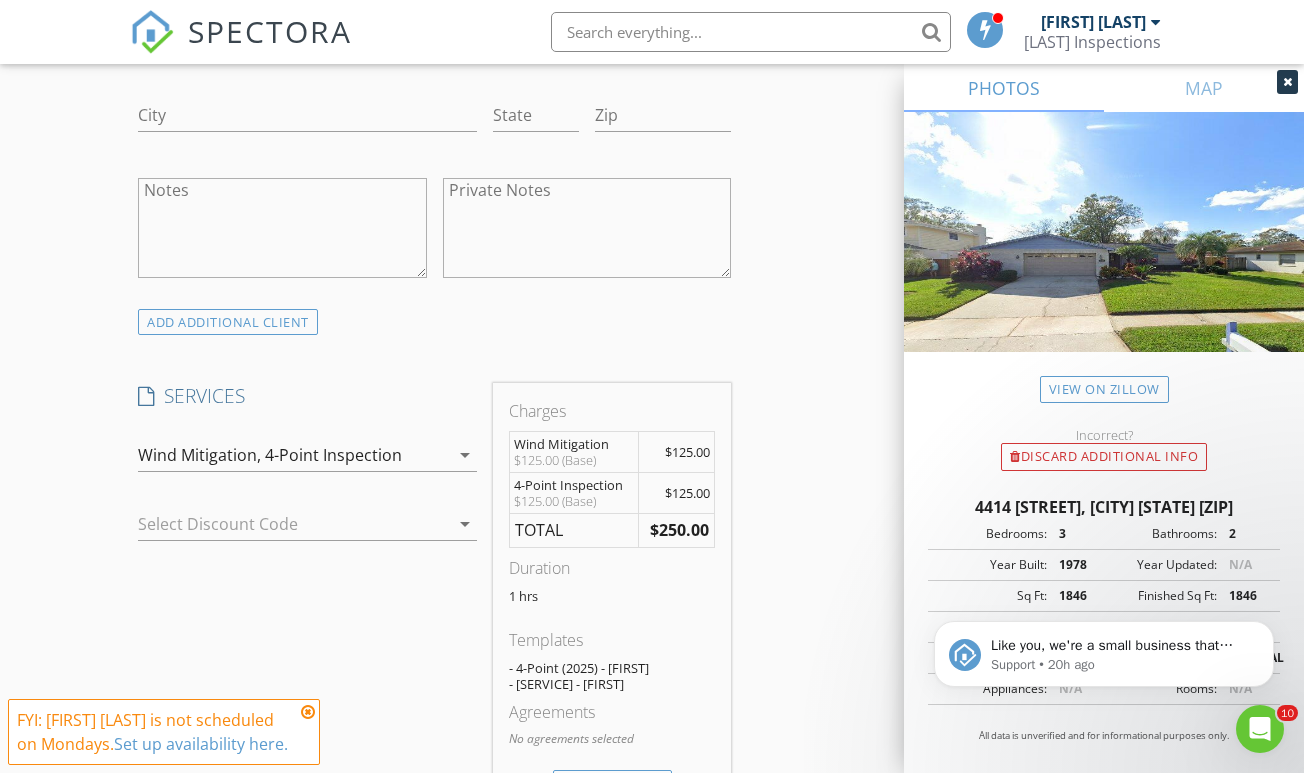 click at bounding box center (307, 486) 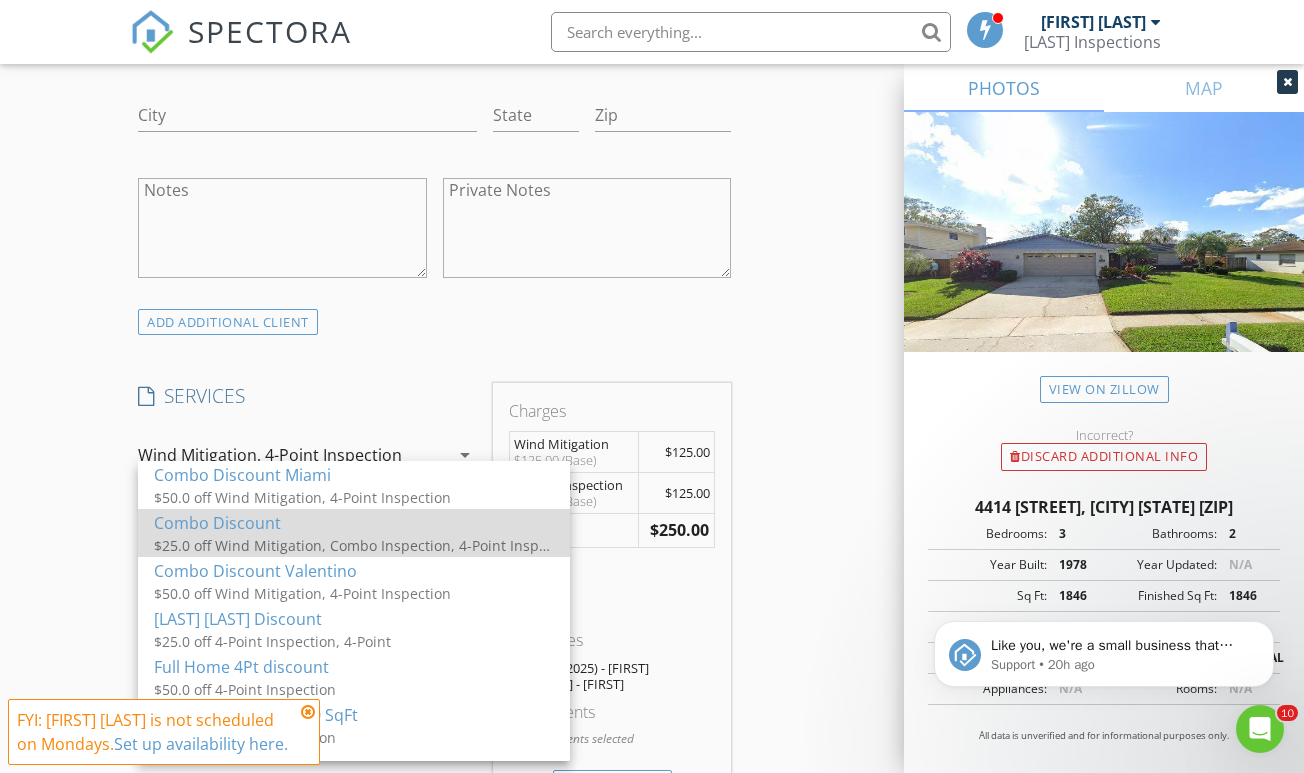 drag, startPoint x: 185, startPoint y: 506, endPoint x: 188, endPoint y: 532, distance: 26.172504 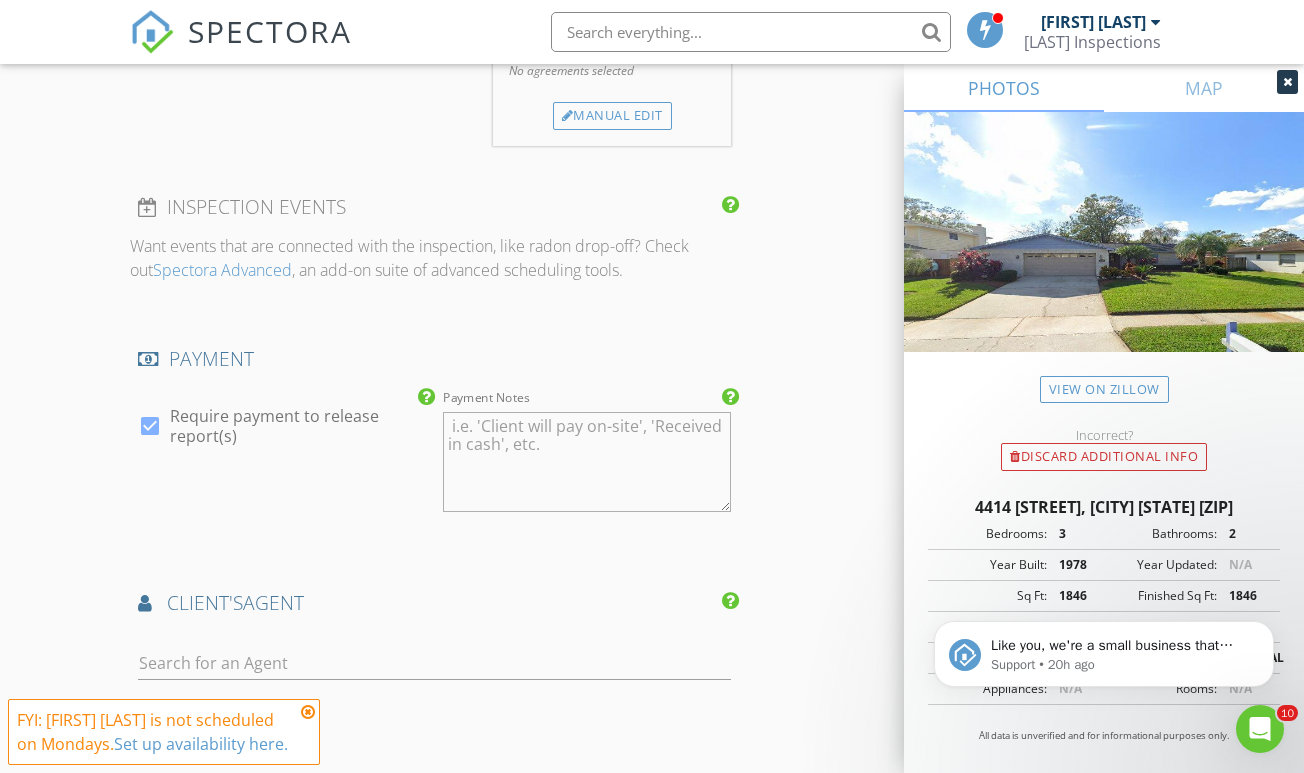 scroll, scrollTop: 2190, scrollLeft: 0, axis: vertical 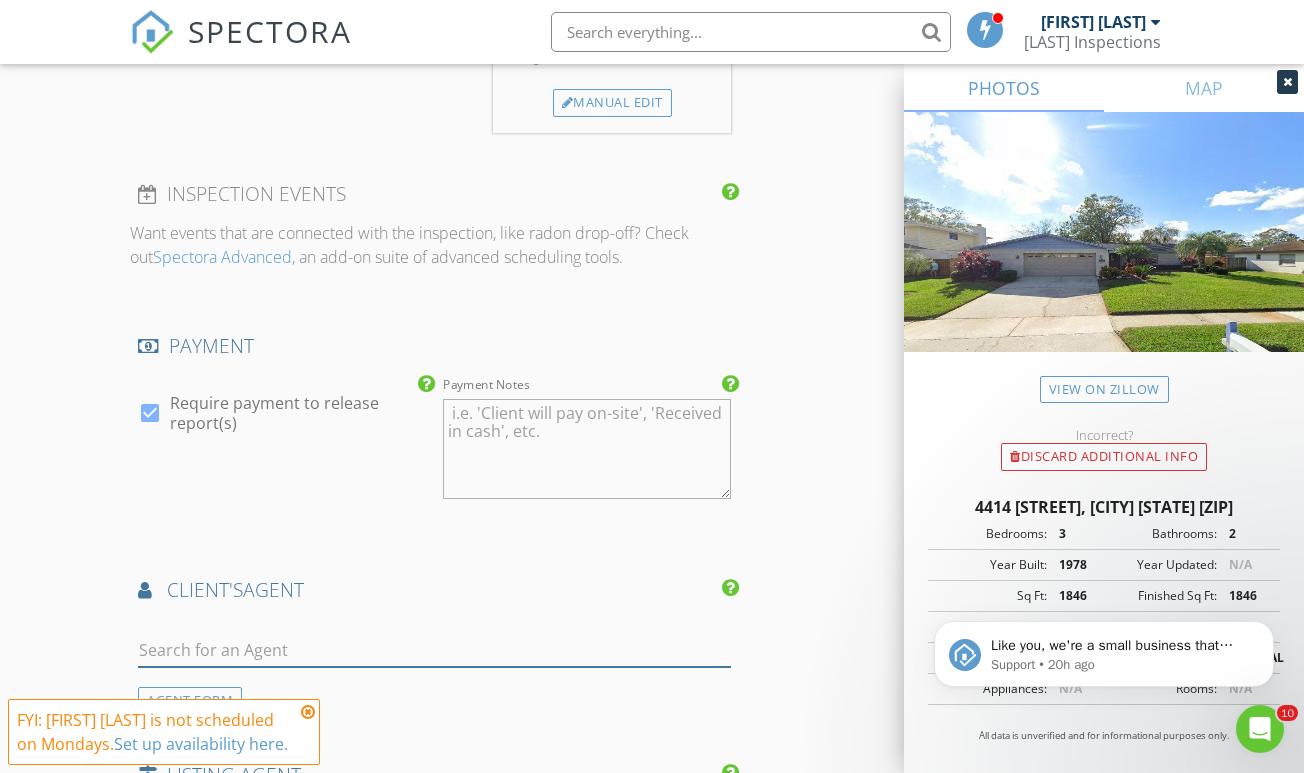 click at bounding box center [434, 650] 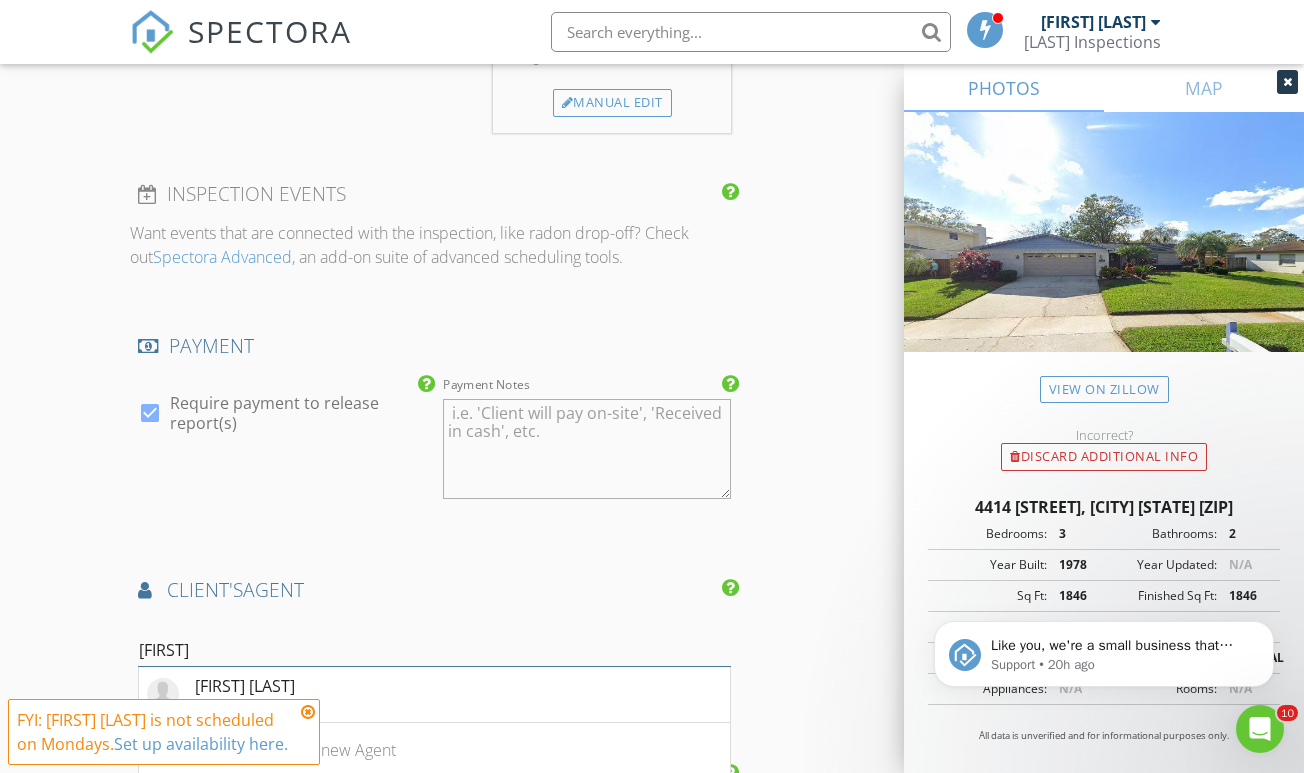 scroll, scrollTop: 2291, scrollLeft: 0, axis: vertical 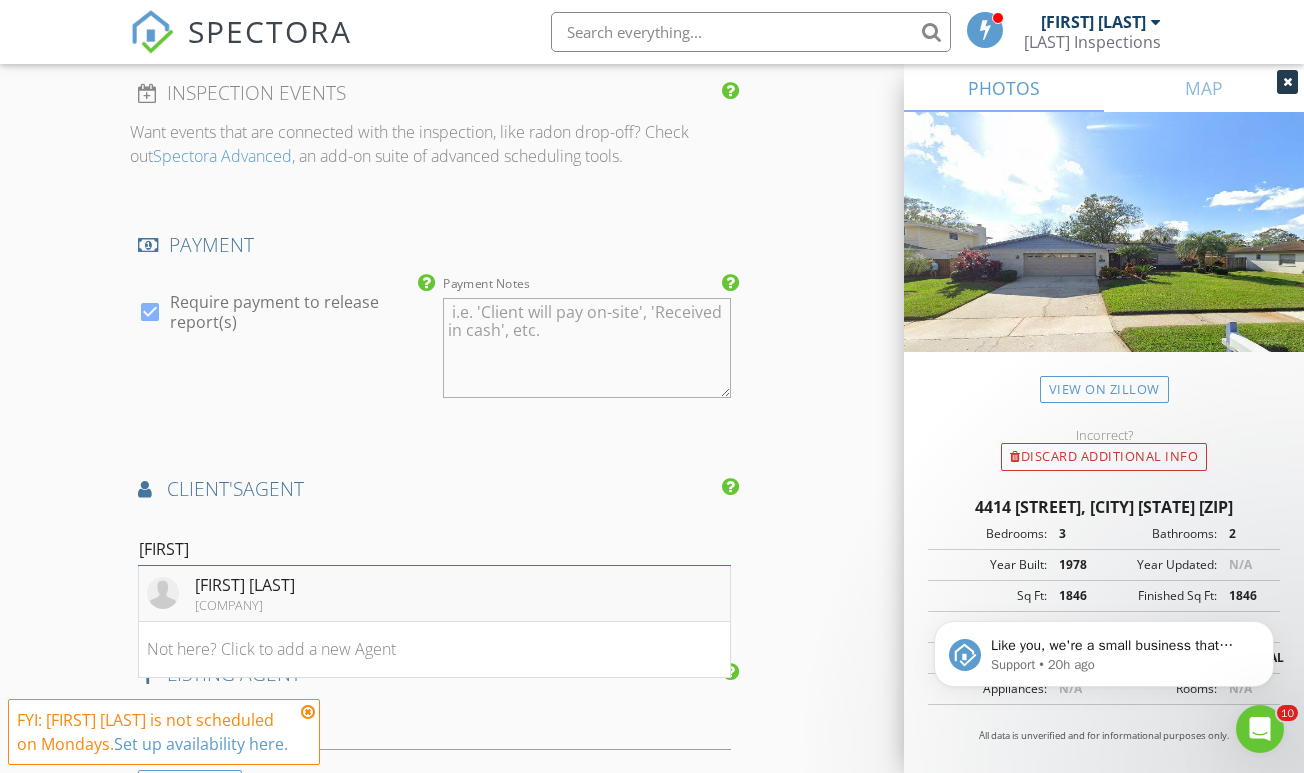 type on "jADA" 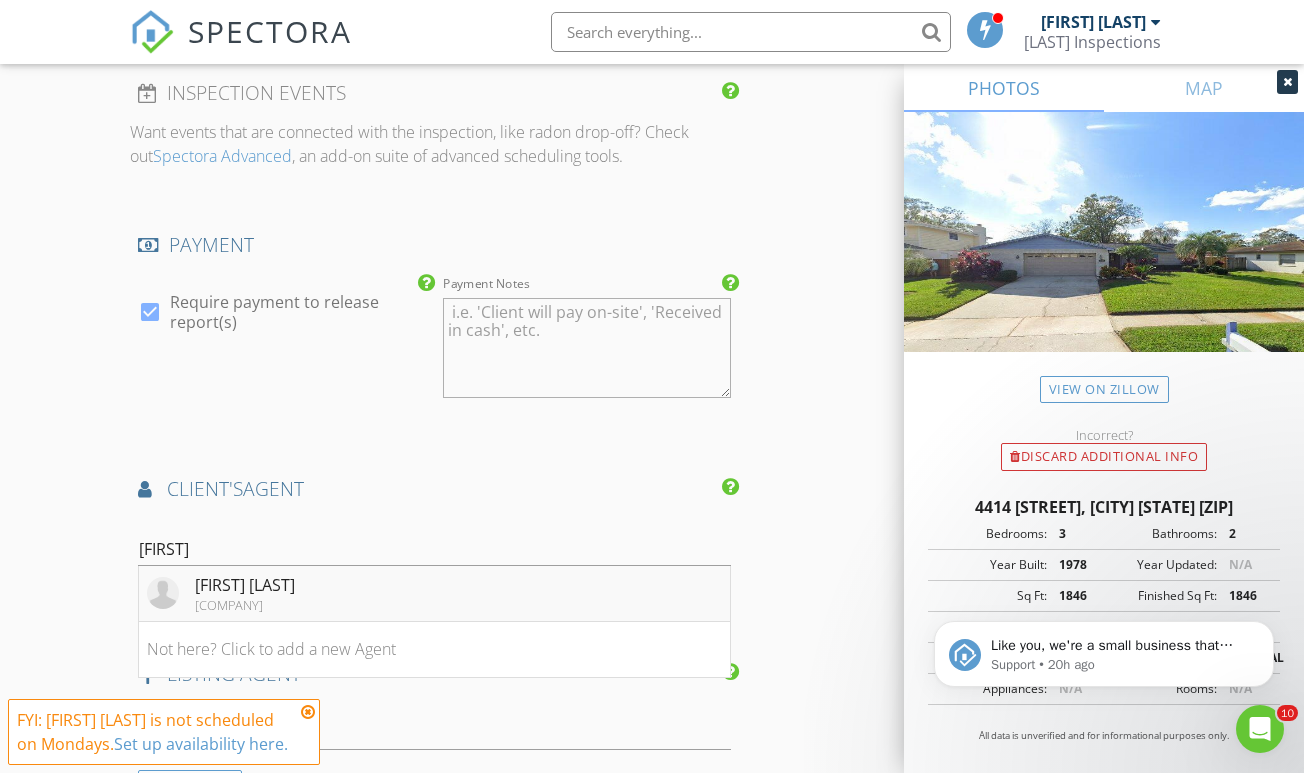 click on "Northside Insurance Agency" at bounding box center (245, 605) 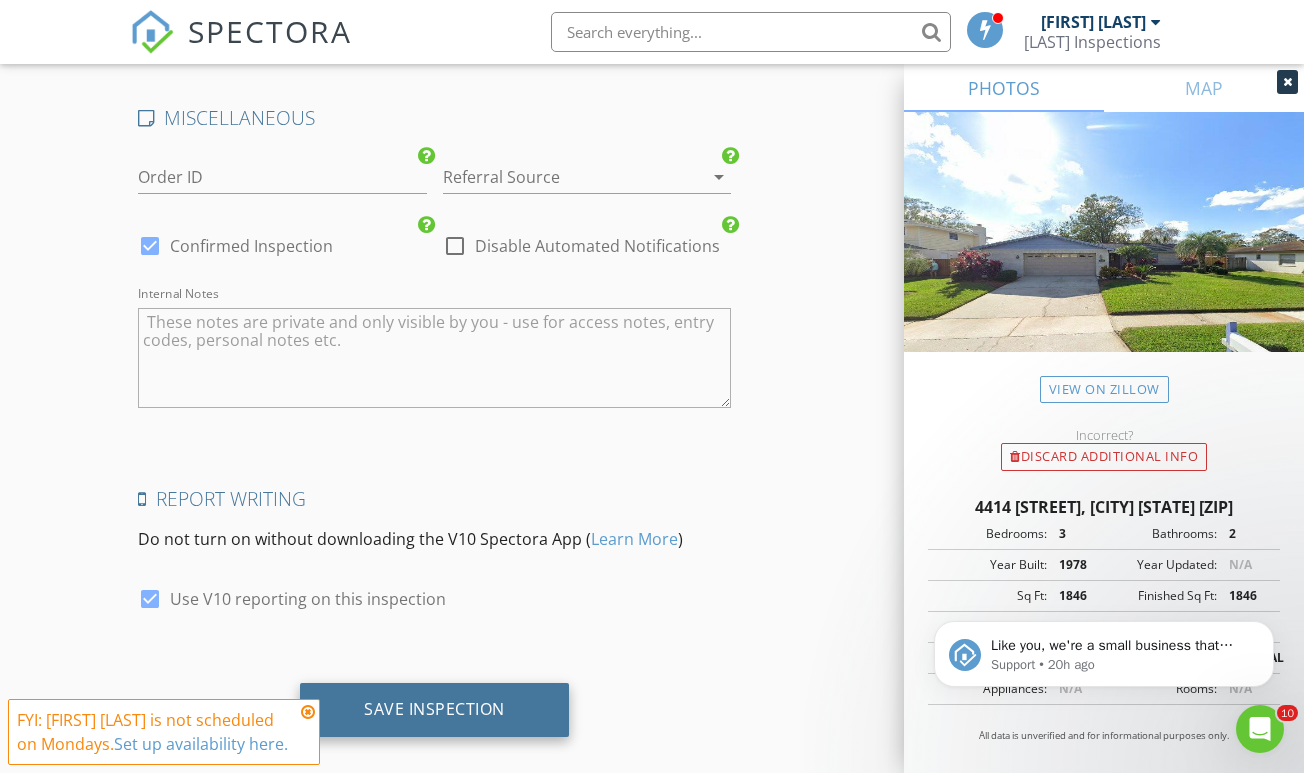 scroll, scrollTop: 3623, scrollLeft: 0, axis: vertical 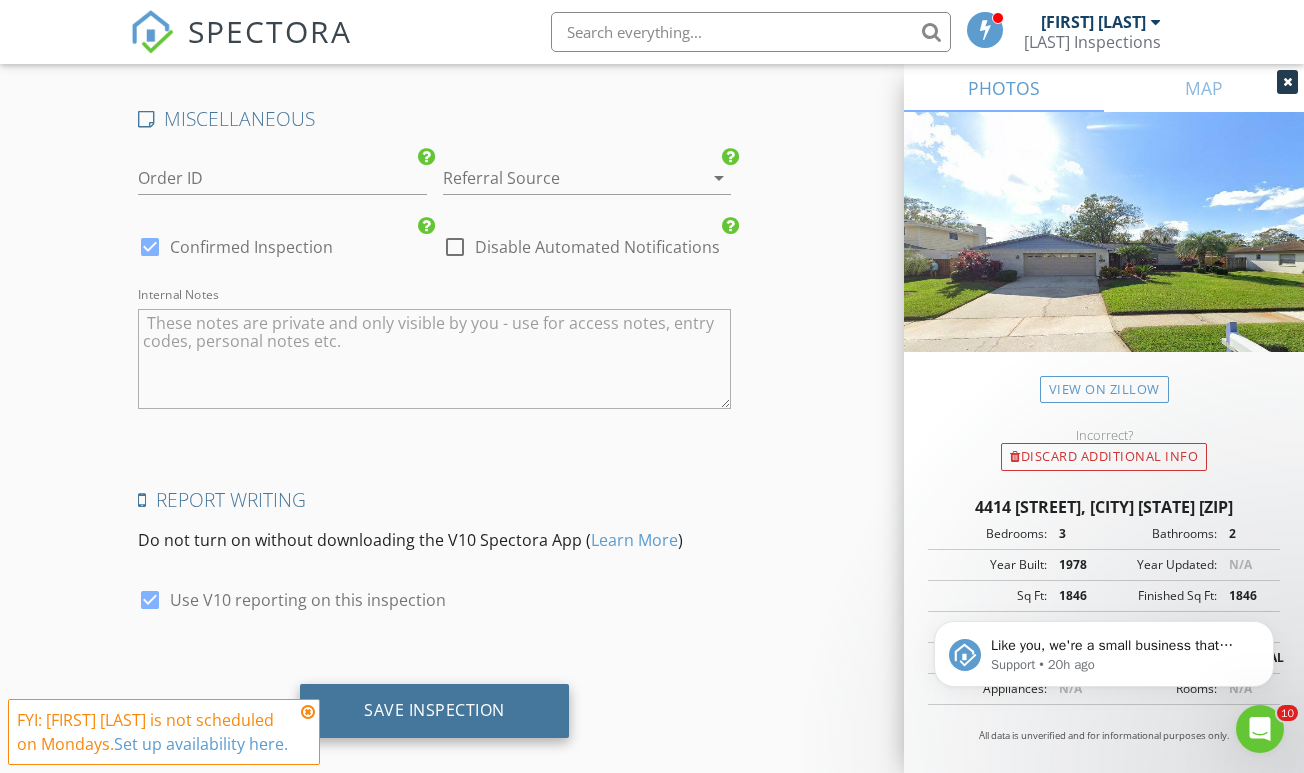 click on "Save Inspection" at bounding box center (434, 710) 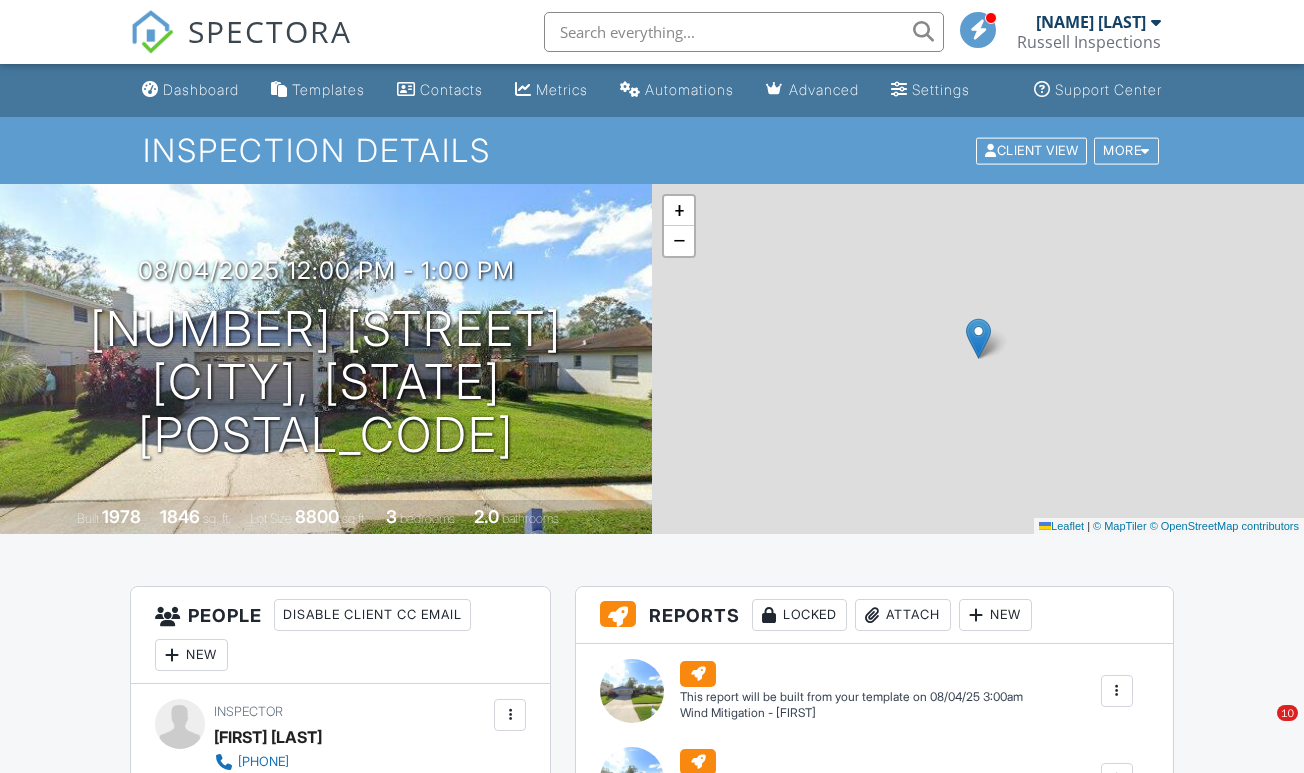 scroll, scrollTop: 0, scrollLeft: 0, axis: both 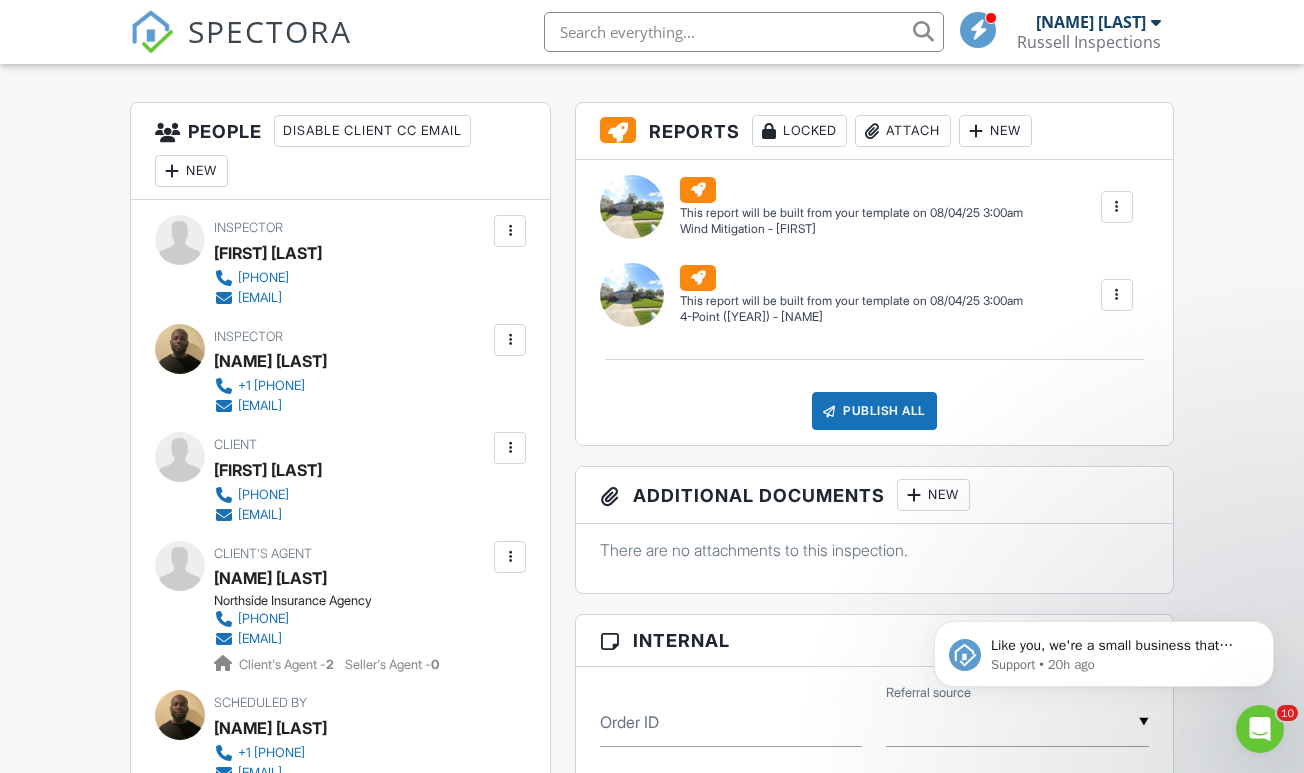 click at bounding box center (1117, 207) 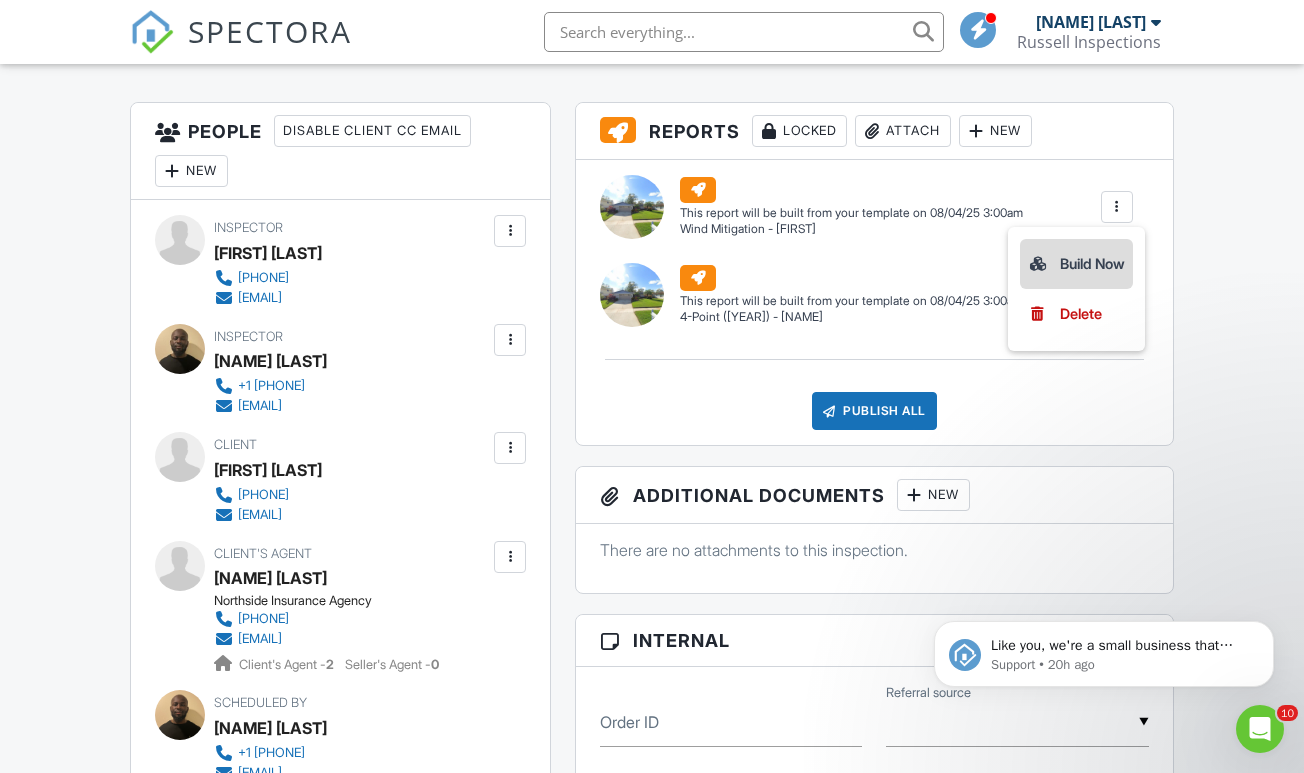 click on "Build Now" at bounding box center (1076, 264) 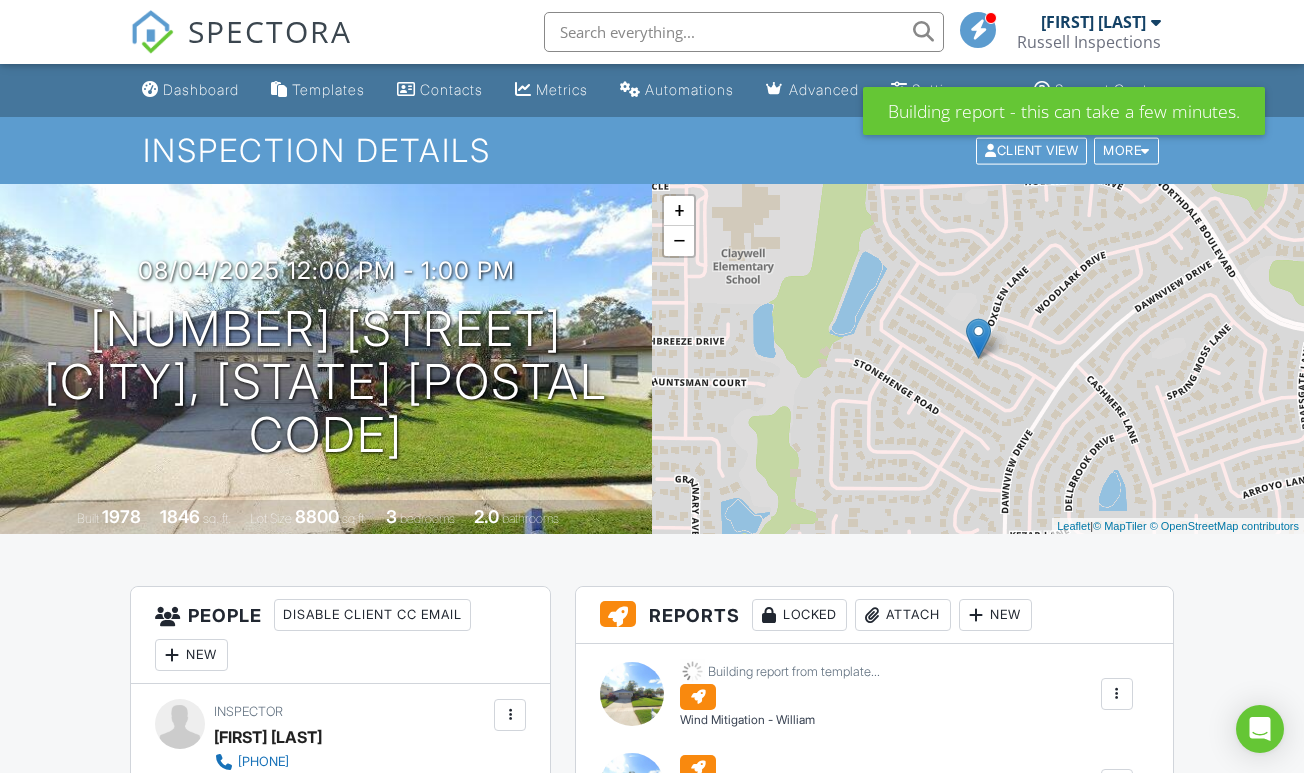 scroll, scrollTop: 0, scrollLeft: 0, axis: both 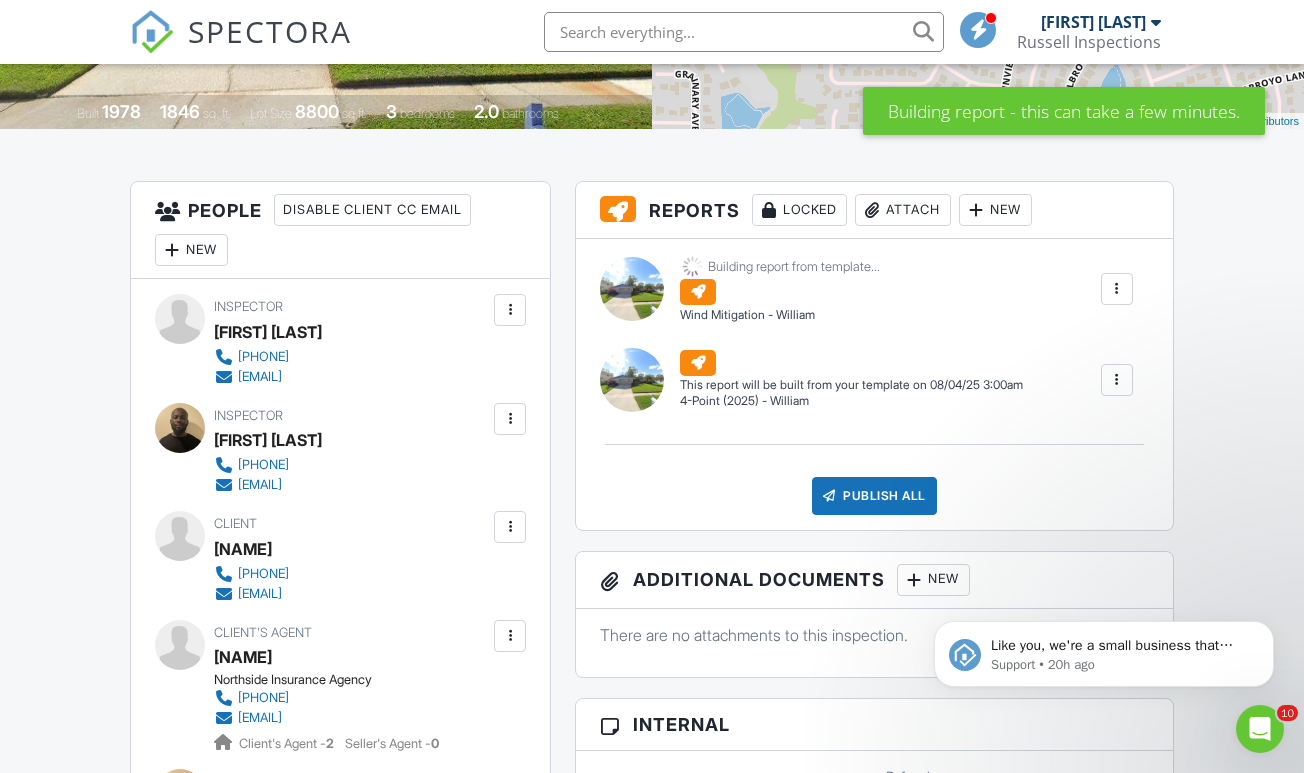 click at bounding box center (1117, 380) 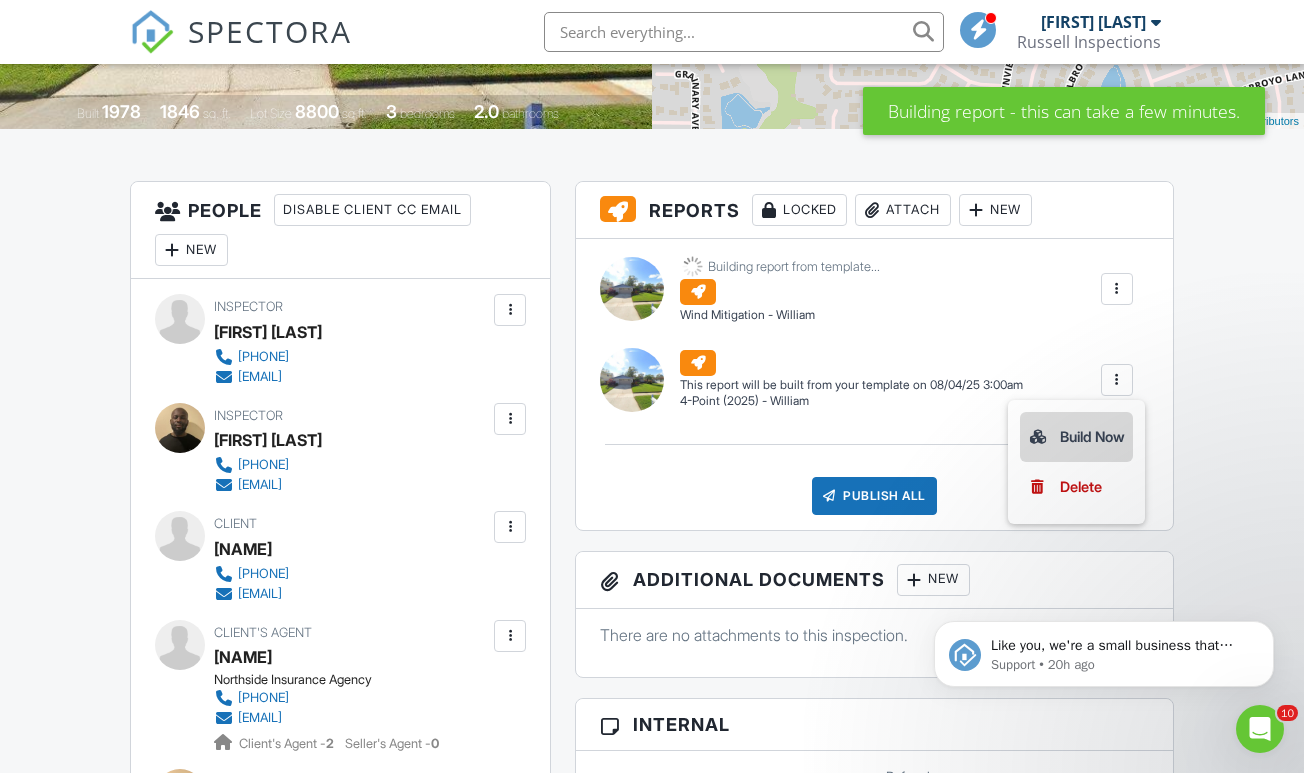 click on "Build Now" at bounding box center [1076, 437] 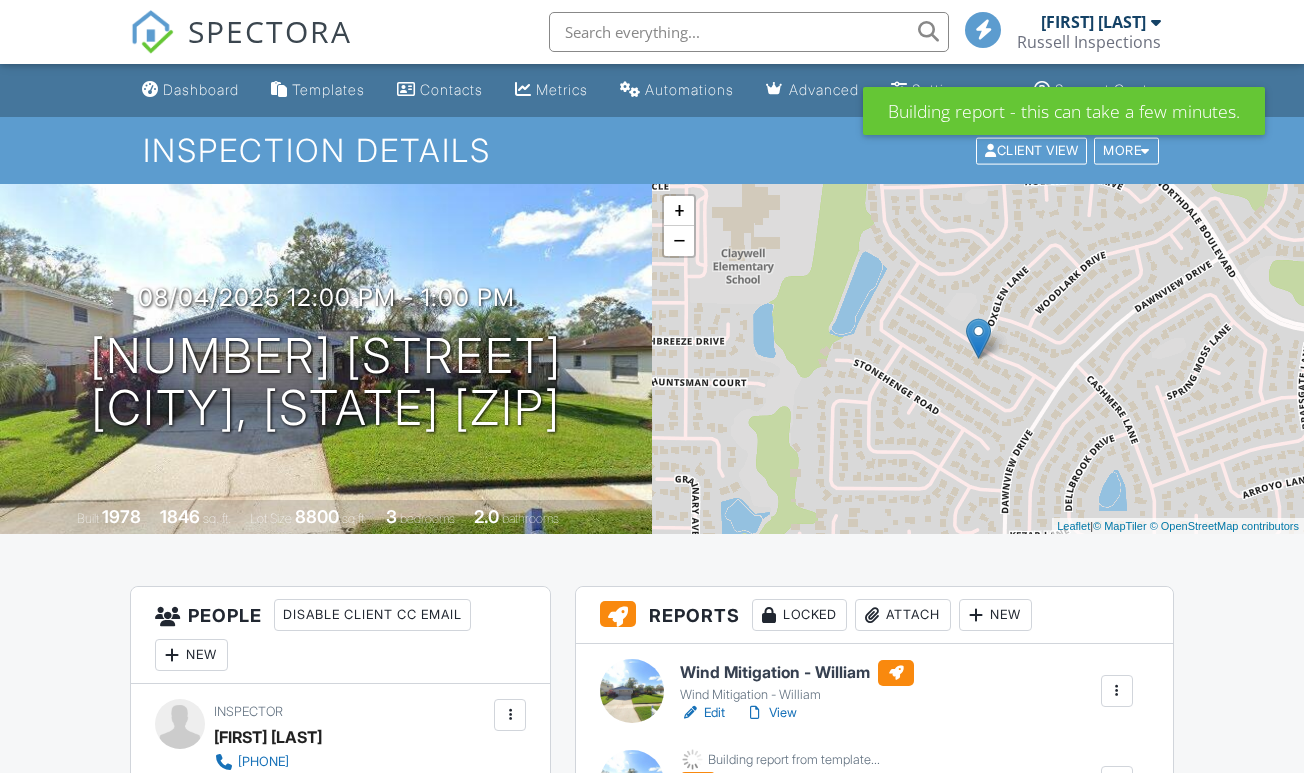 scroll, scrollTop: 1057, scrollLeft: 0, axis: vertical 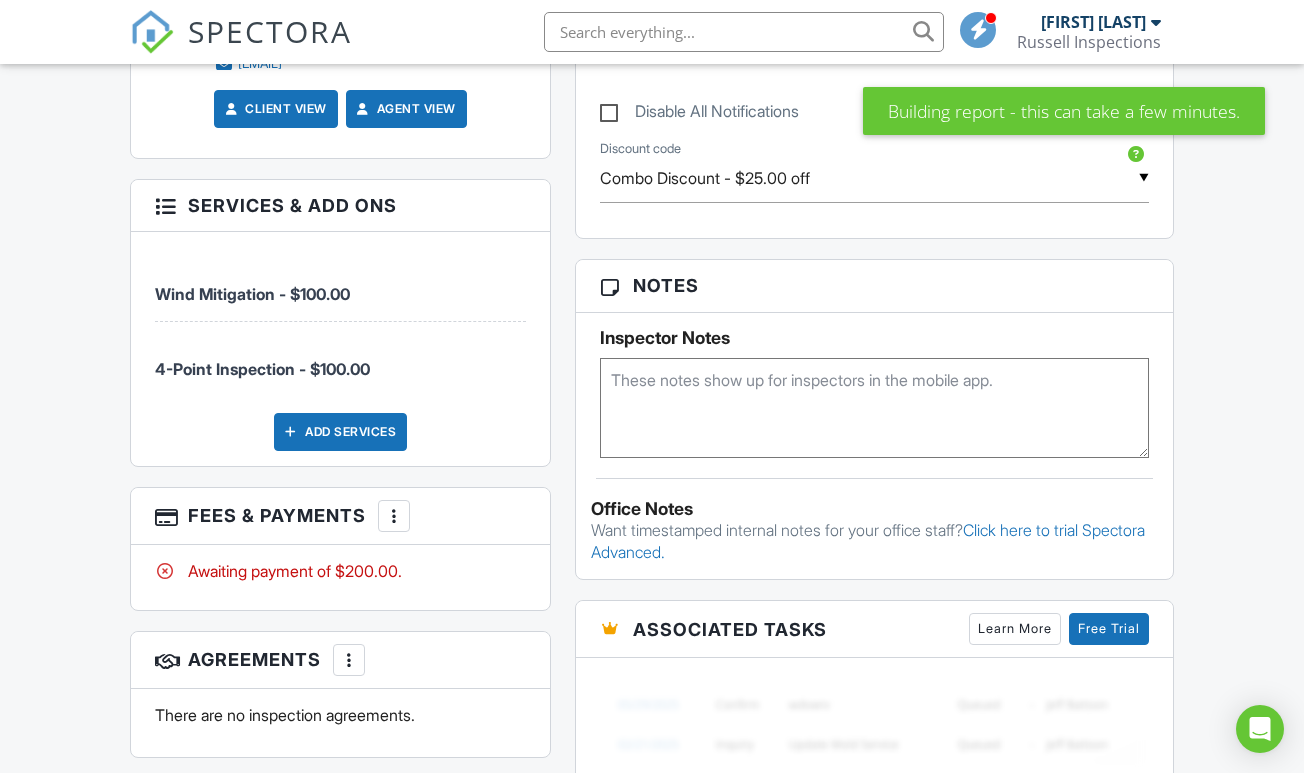 click at bounding box center (874, 408) 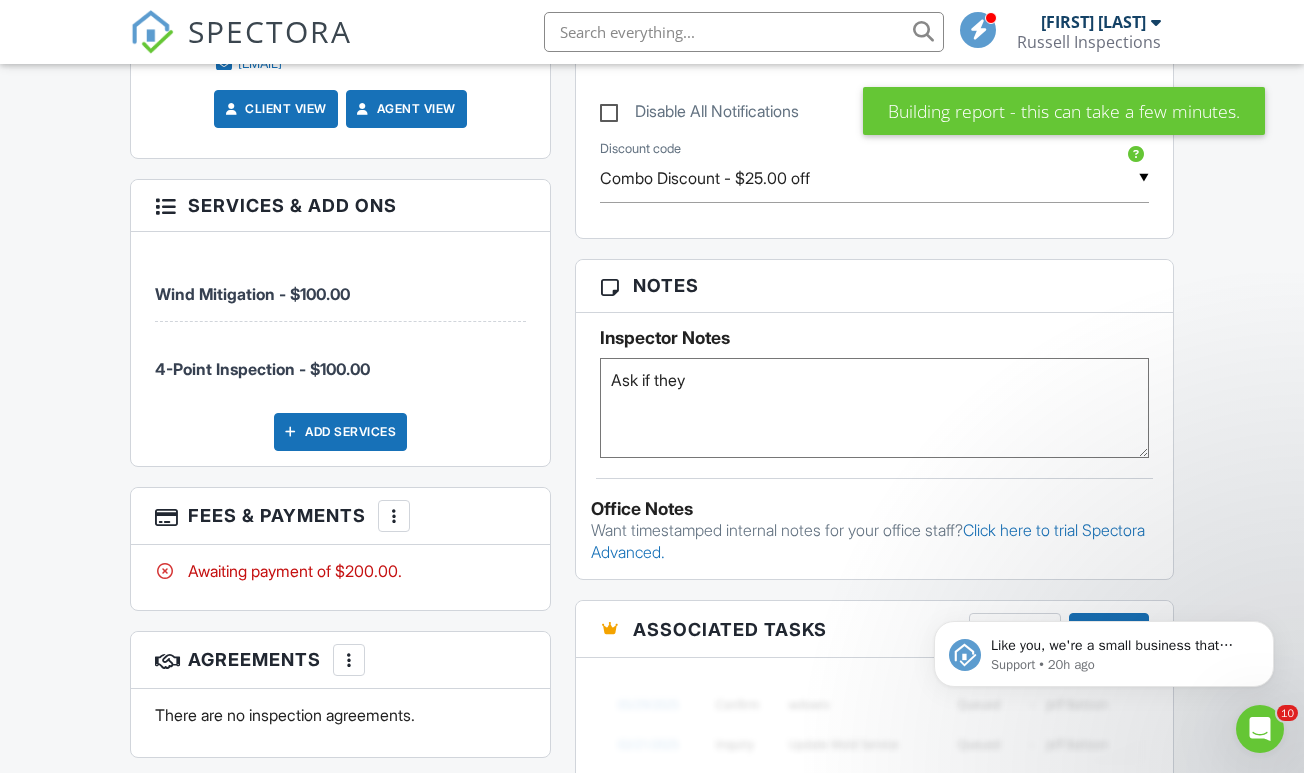 scroll, scrollTop: 0, scrollLeft: 0, axis: both 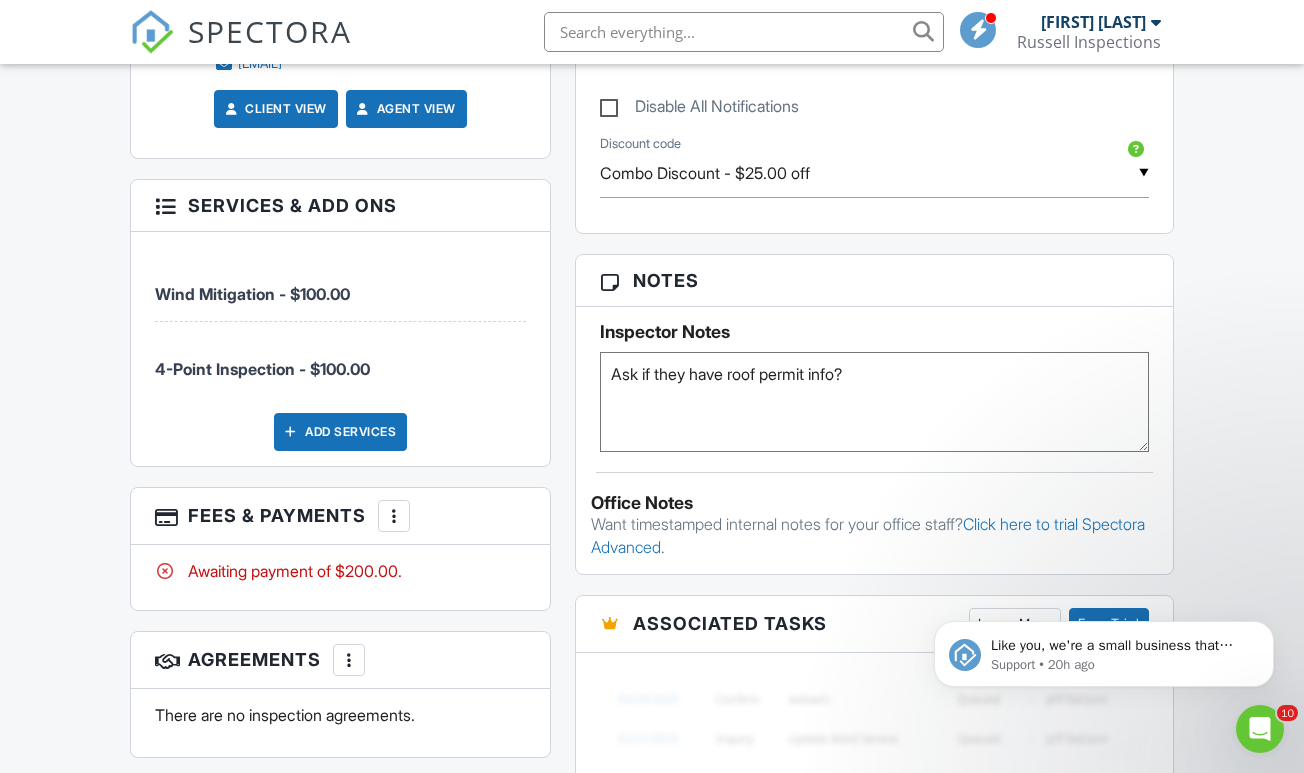 type on "Ask if they have roof permit info?" 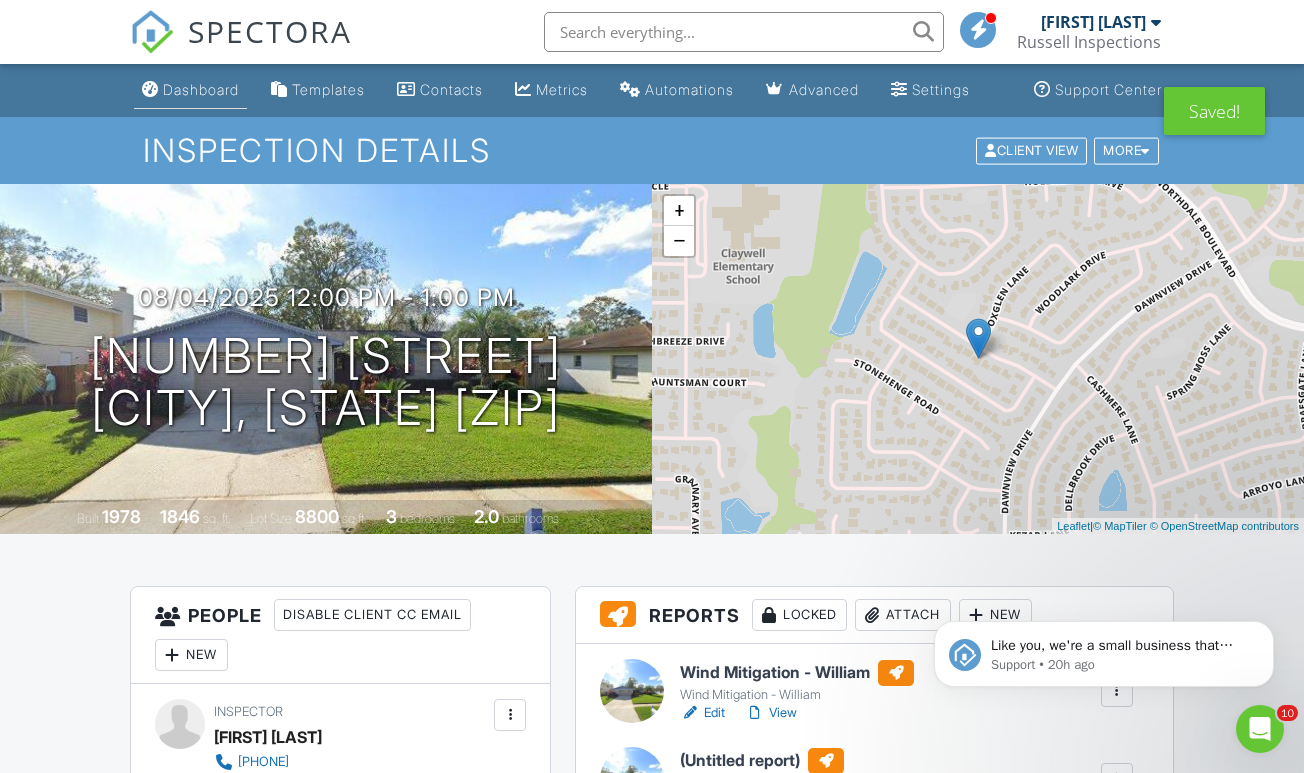 scroll, scrollTop: 0, scrollLeft: 0, axis: both 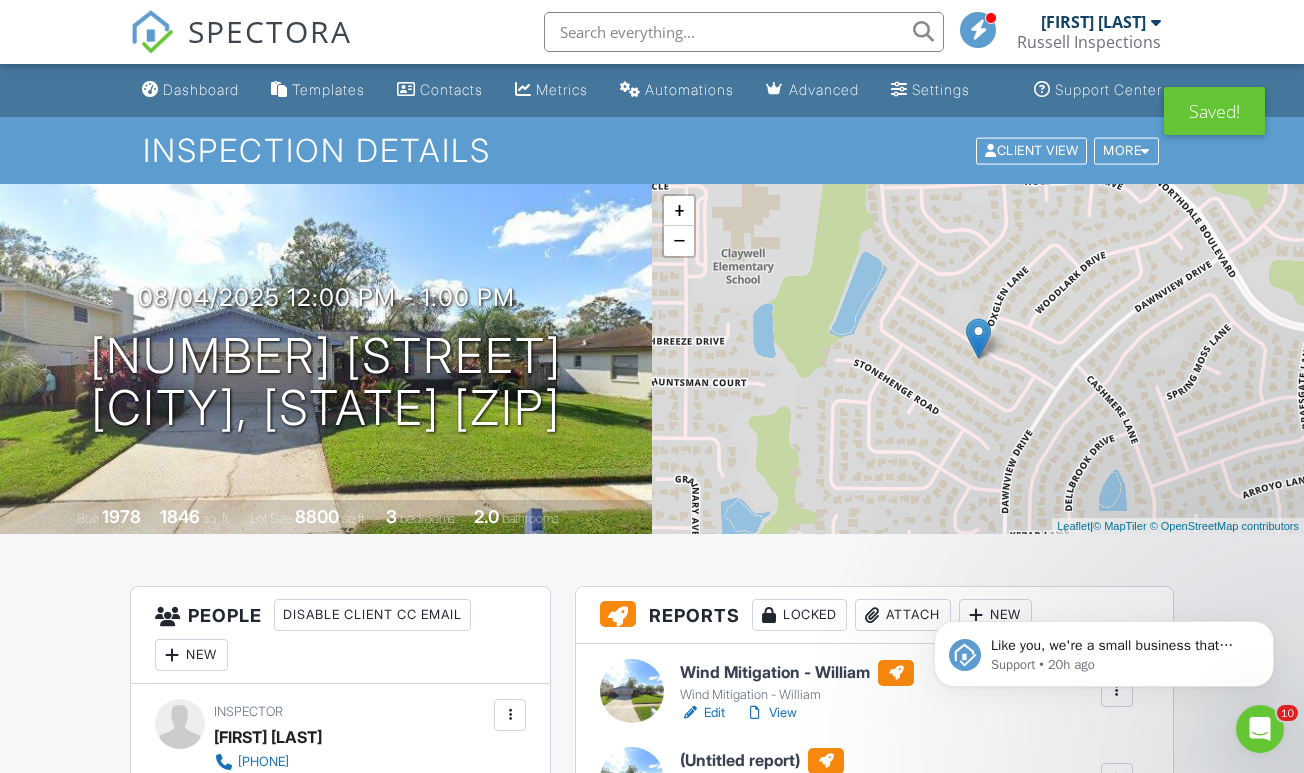 click at bounding box center (152, 32) 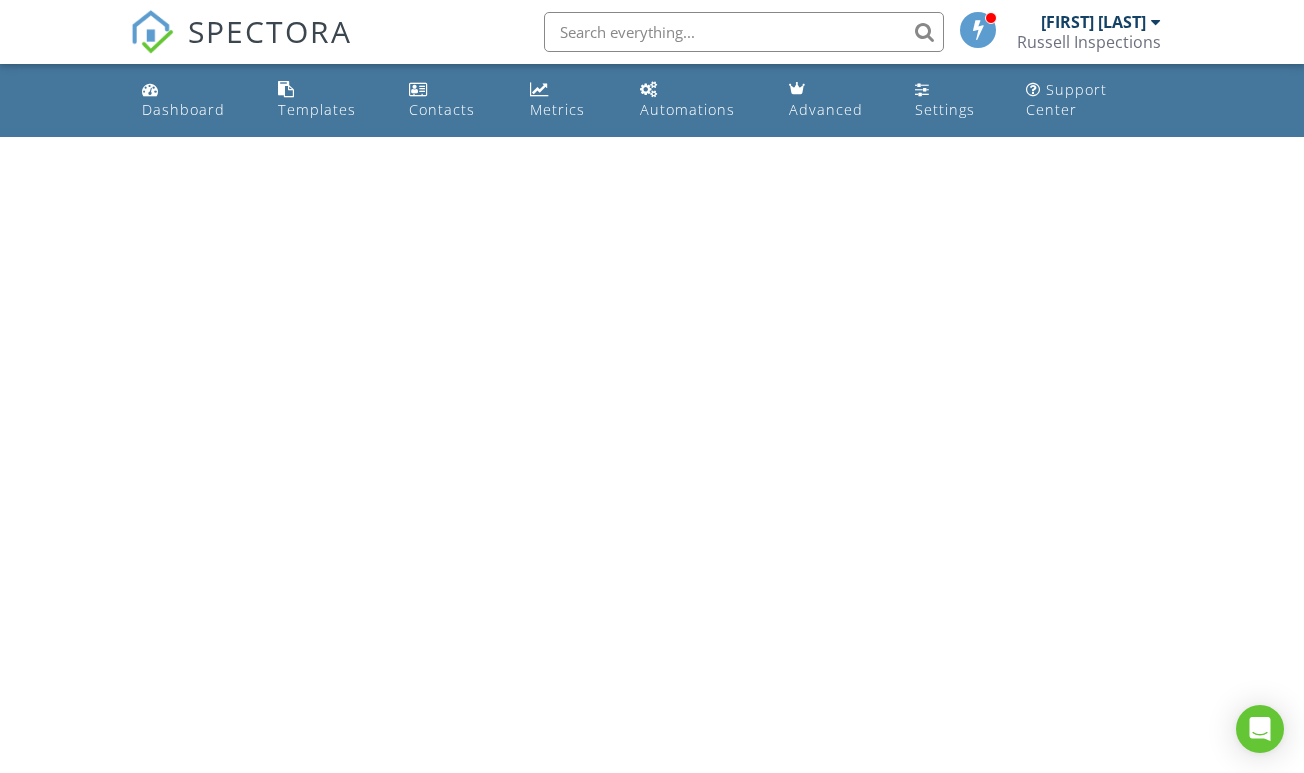 scroll, scrollTop: 0, scrollLeft: 0, axis: both 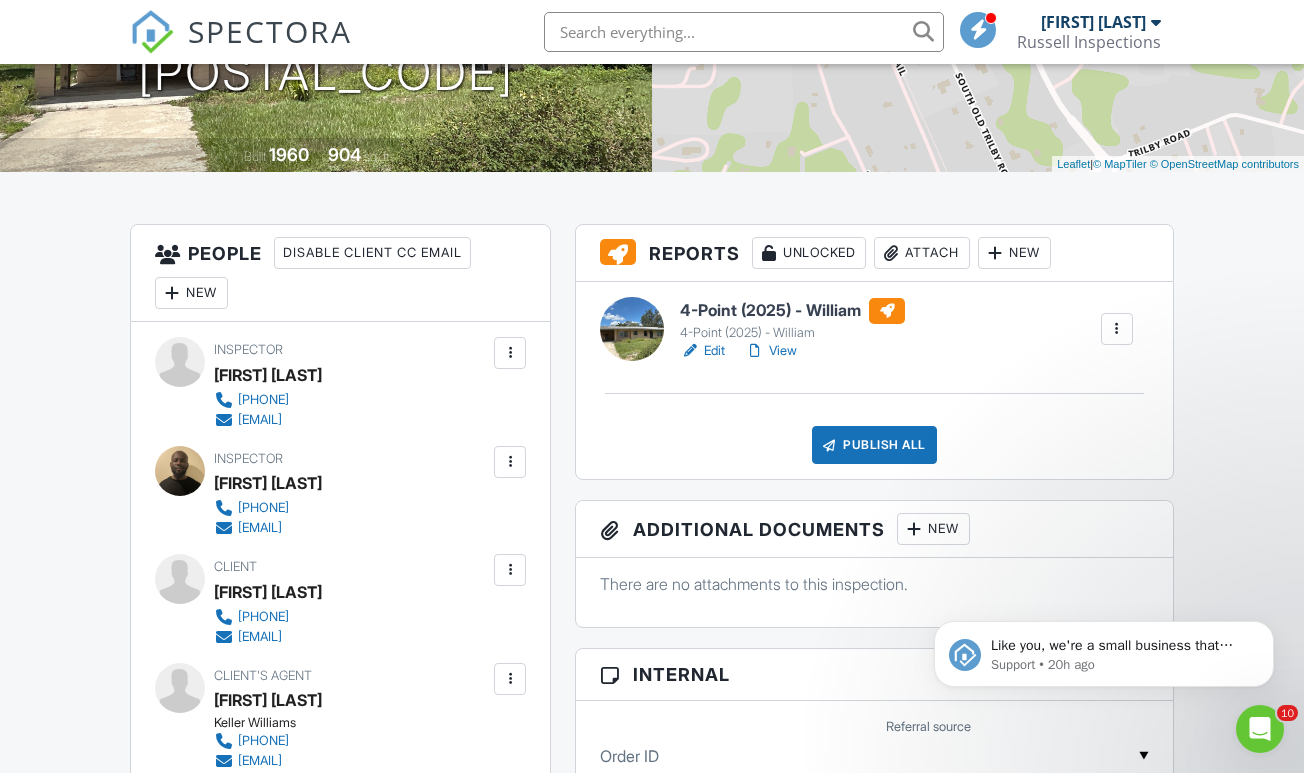 click on "Edit" at bounding box center [702, 351] 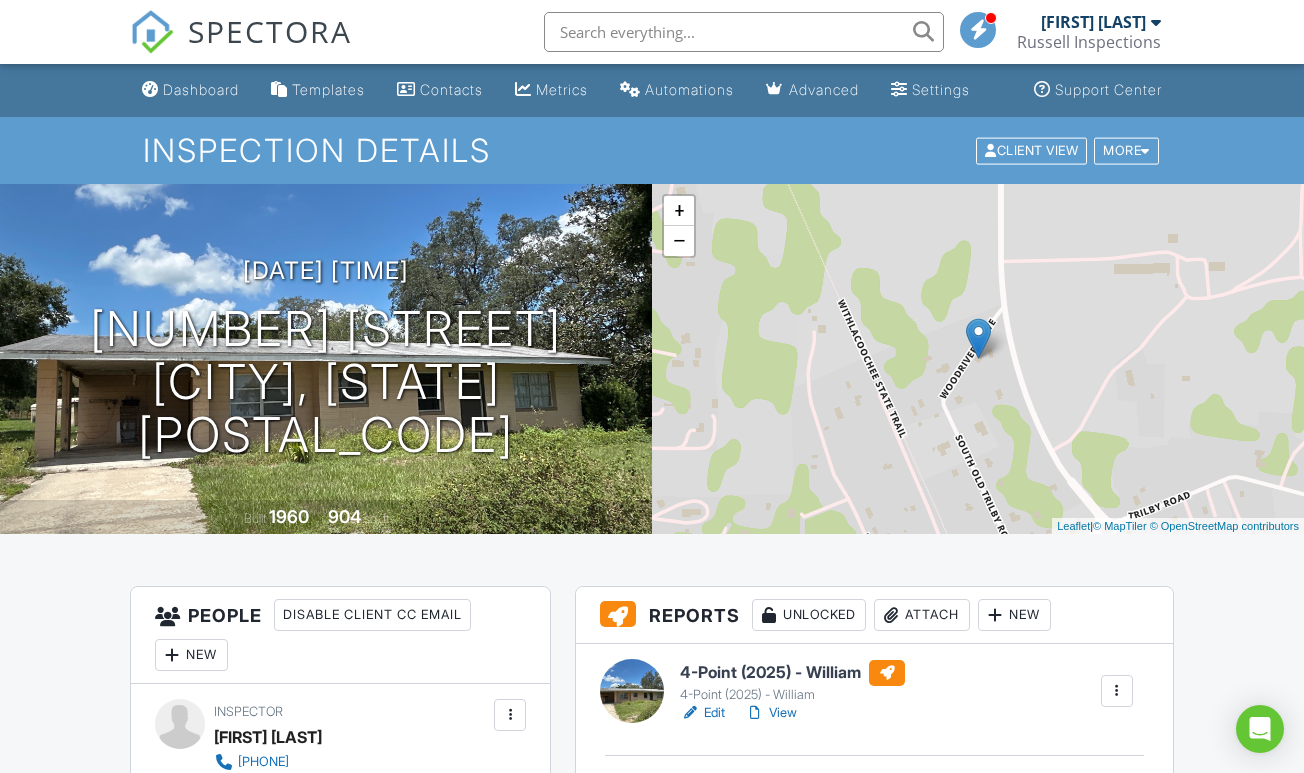 scroll, scrollTop: 0, scrollLeft: 0, axis: both 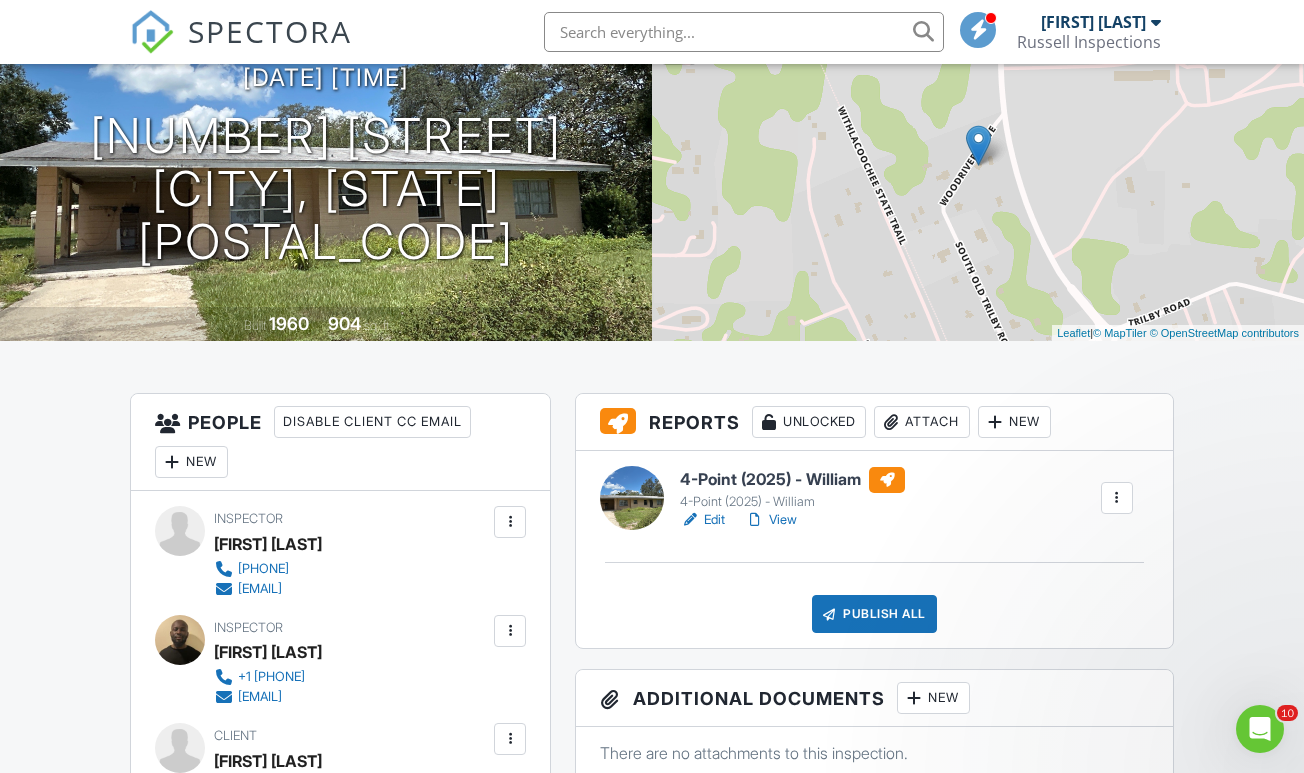 click on "View" at bounding box center (771, 520) 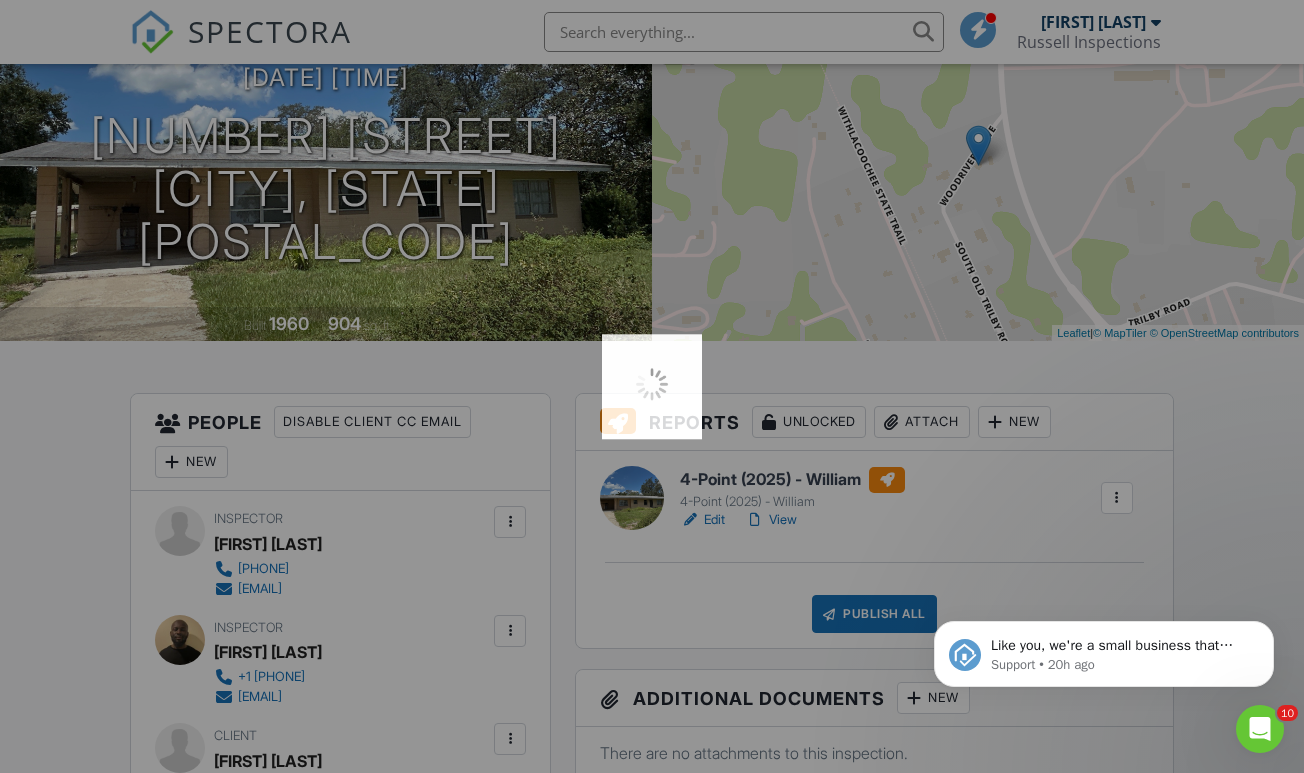 scroll, scrollTop: 0, scrollLeft: 0, axis: both 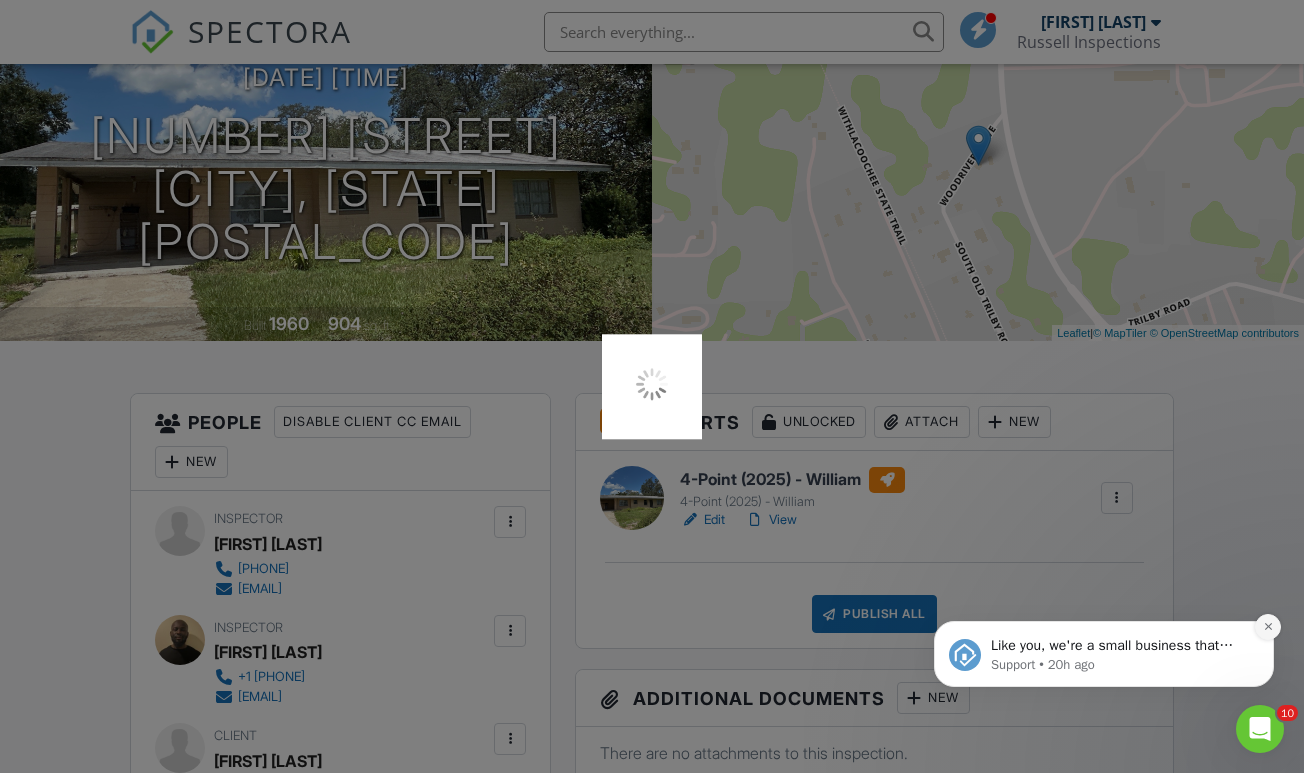 click 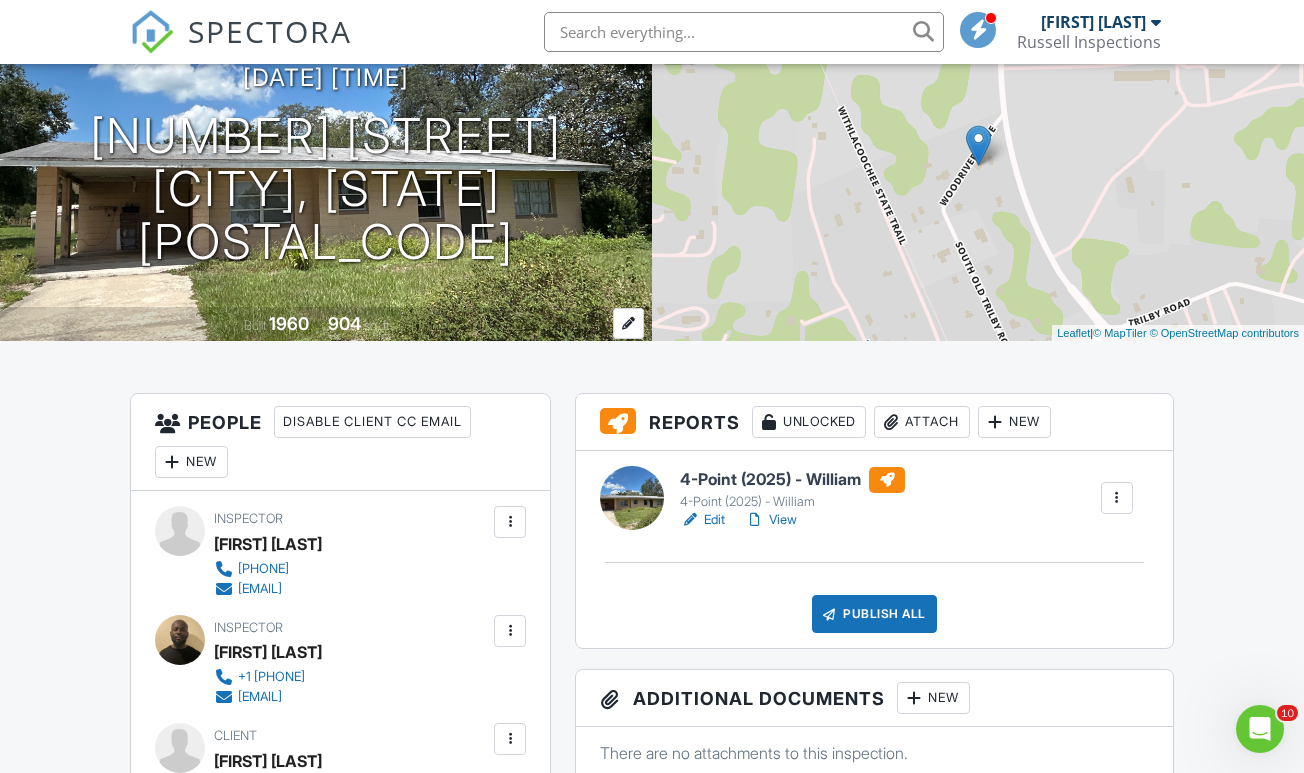 scroll, scrollTop: 0, scrollLeft: 0, axis: both 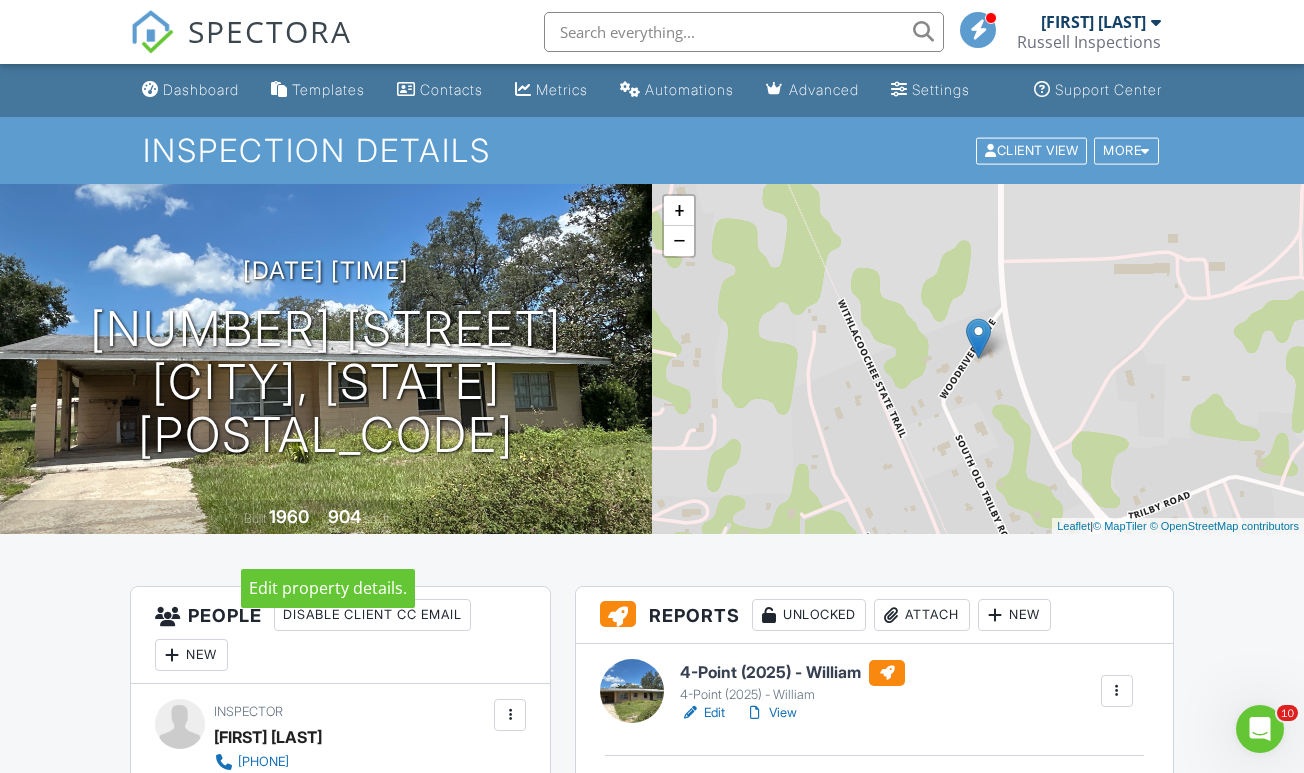 click on "Reports
Unlocked
Attach
New
4-Point (2025) - William
4-Point (2025) - William
Edit
View
Quick Publish
Copy
Delete
Publish All
Checking report completion
Publish report?
Before publishing from the web, click "Preview/Publish" in the Report Editor to save your changes ( don't know where that is? ). If this is not clicked, your latest changes may not appear in the report.
This will make this report available to your client and/or agent. It will not send out a notification.
To send an email, use 'Publish All' below or jump into the report and use the 'Publish' button there.
Cancel
Publish
Share archived report
To
Subject
Inspection Report For 21203 US-98, Dade City, FL 33523
Text
Inline Style XLarge Large Normal Small Light Small/Light Bold Italic Underline Colors Ordered List Unordered List" at bounding box center [874, 1408] 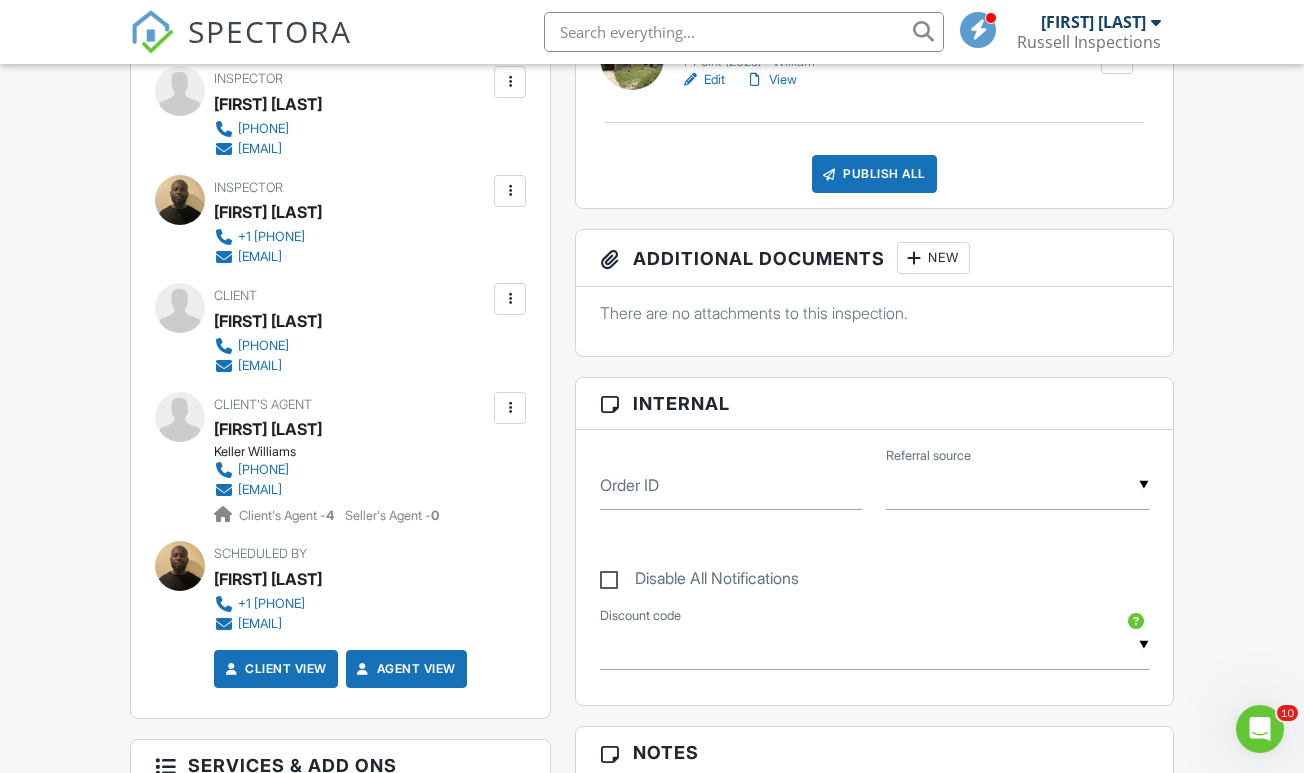 scroll, scrollTop: 384, scrollLeft: 0, axis: vertical 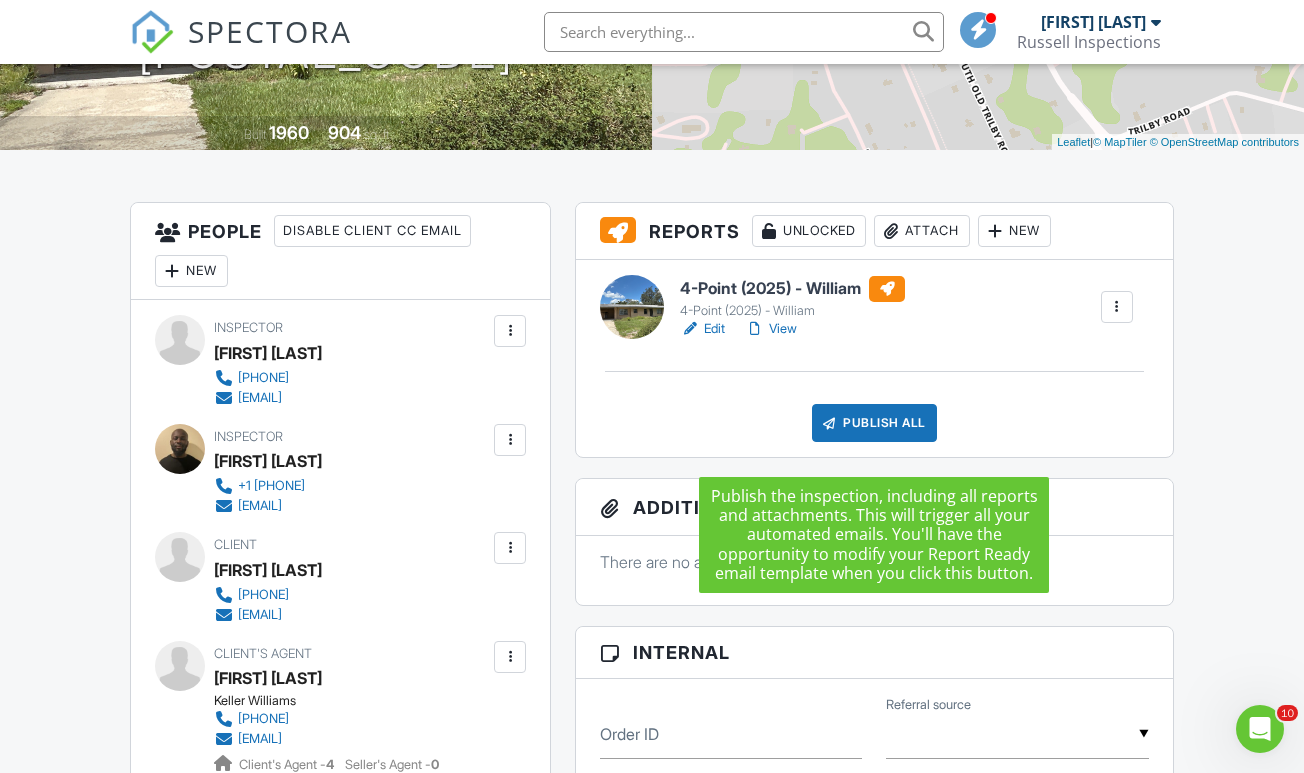 click at bounding box center (829, 423) 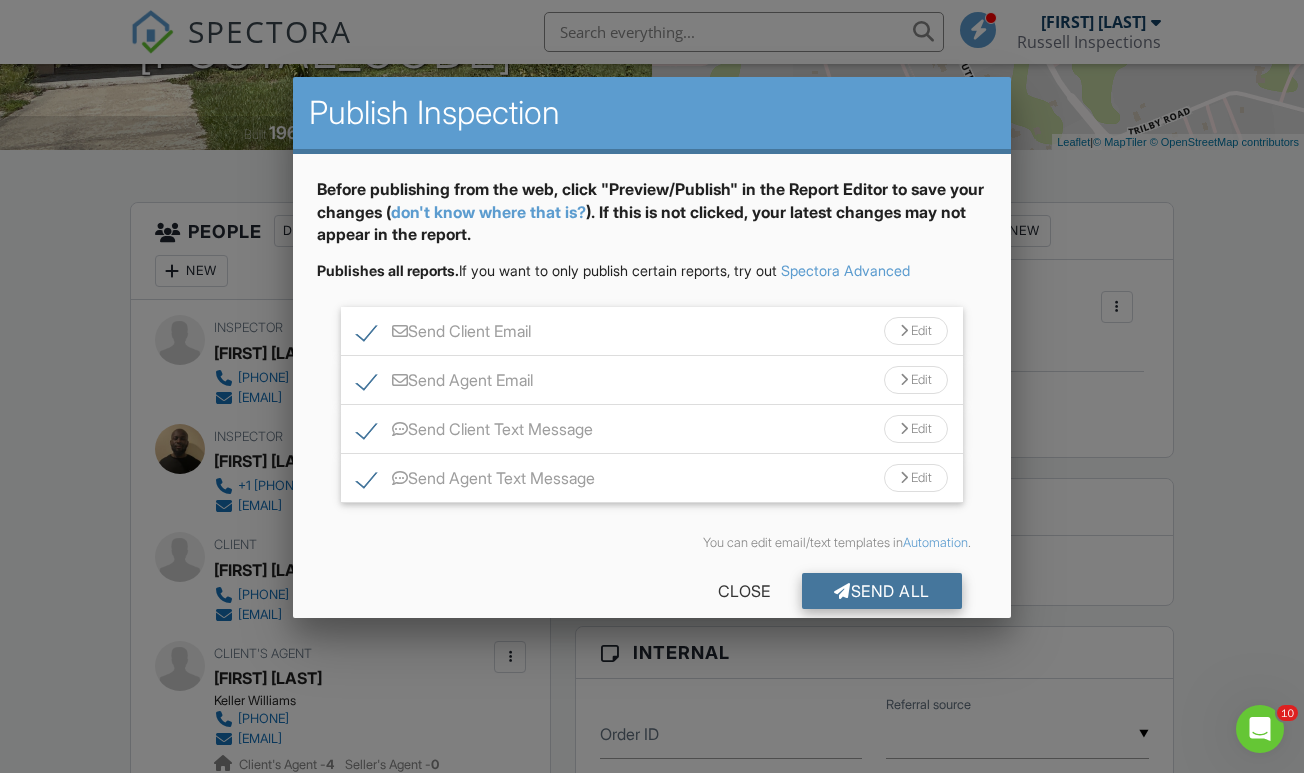 click on "Send All" at bounding box center [882, 591] 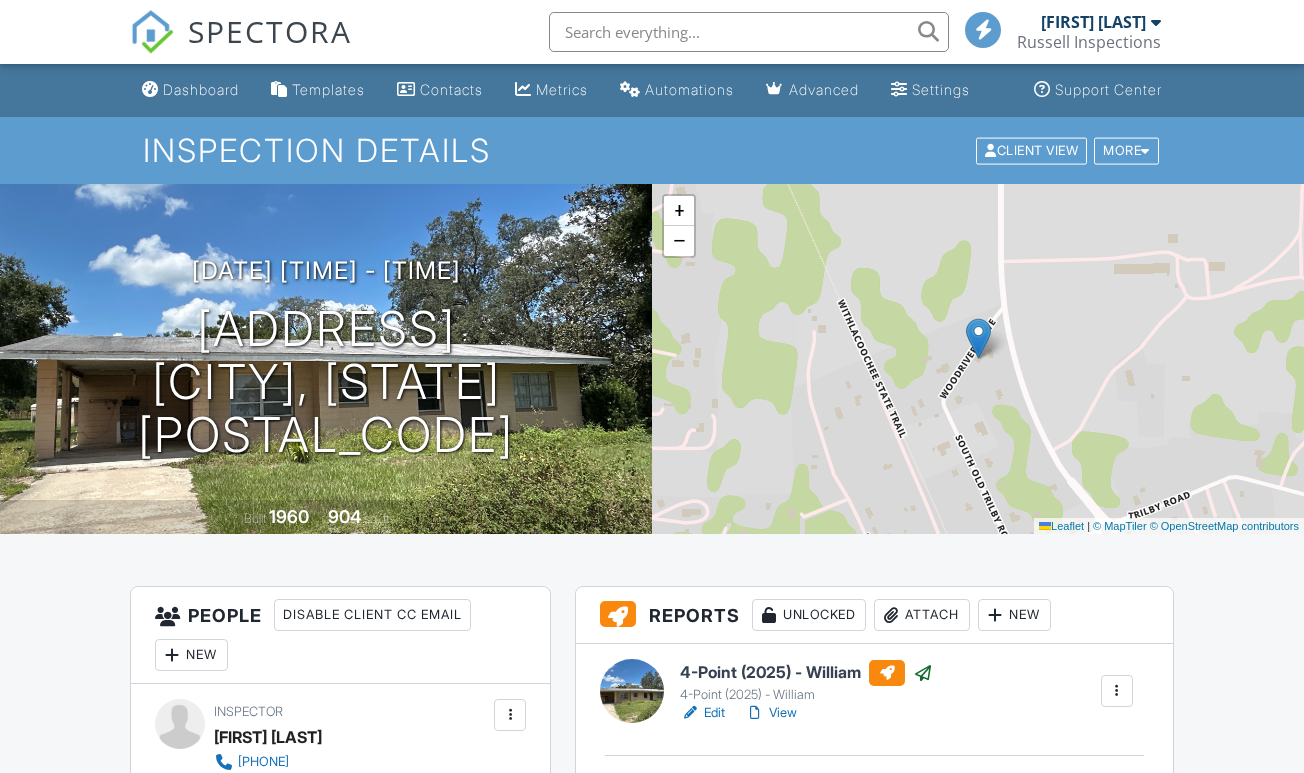 scroll, scrollTop: 384, scrollLeft: 0, axis: vertical 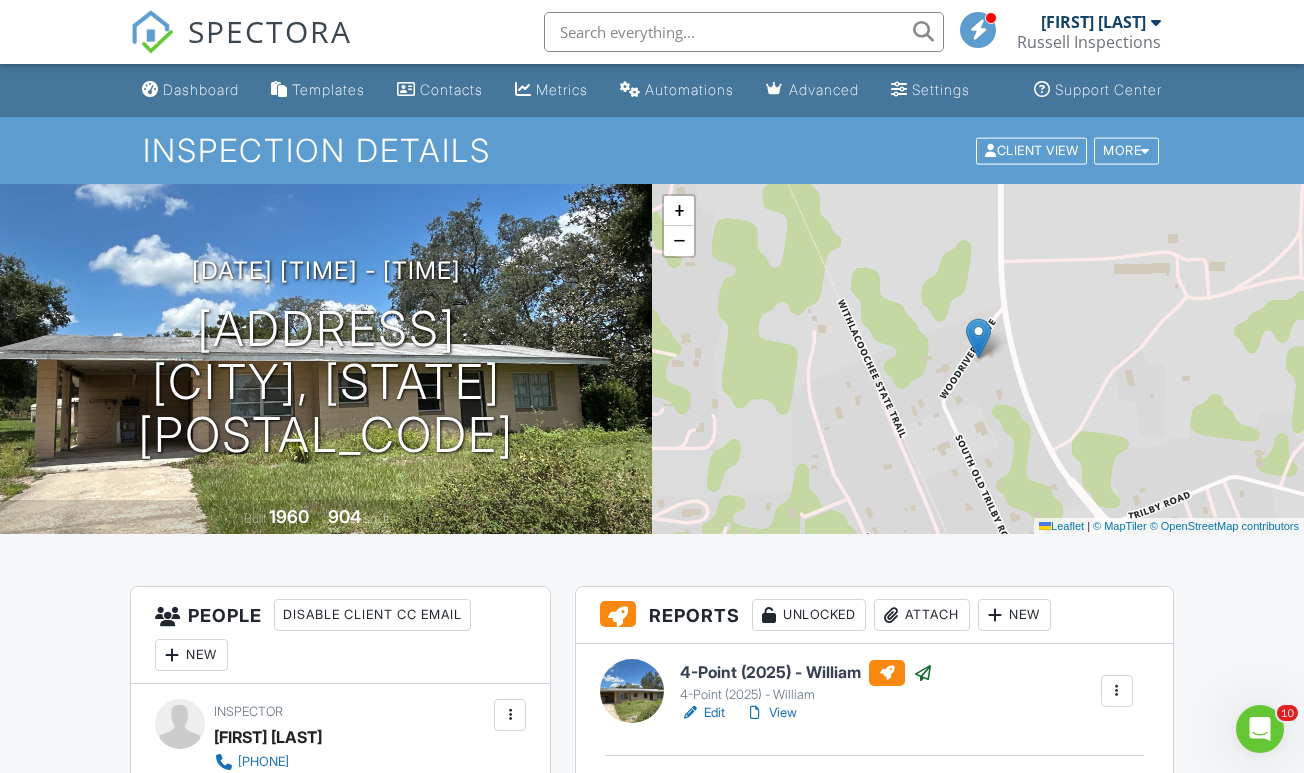 click on "SPECTORA" at bounding box center [270, 31] 